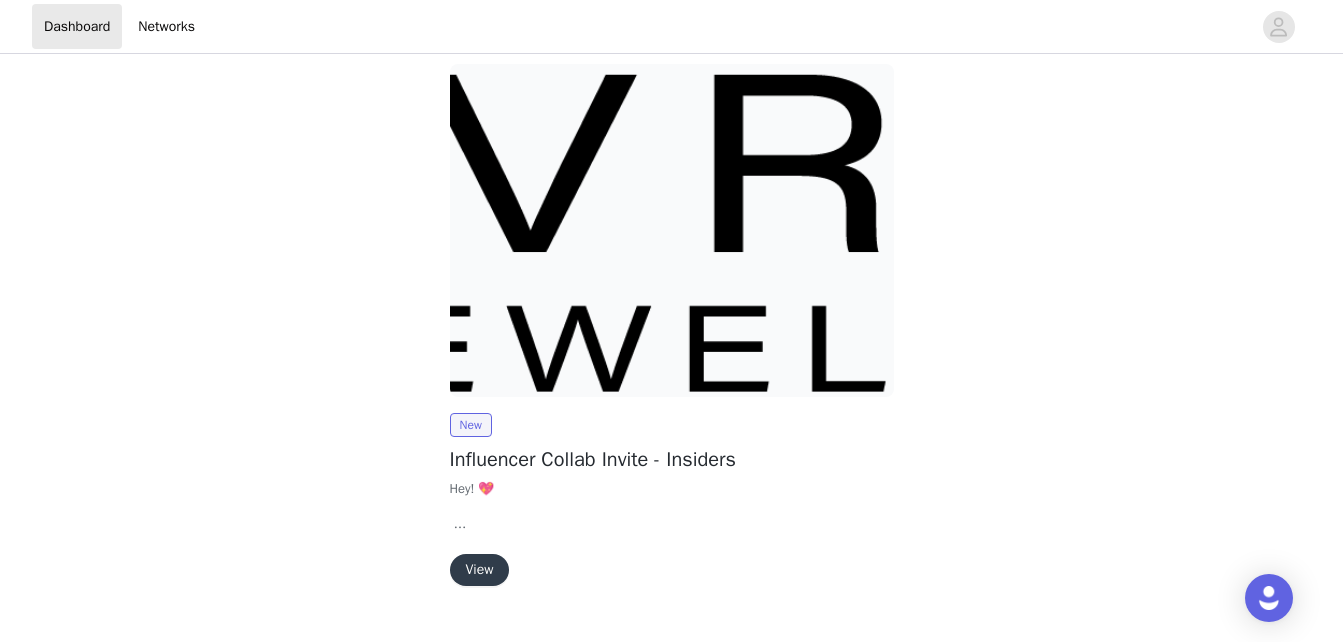 scroll, scrollTop: 205, scrollLeft: 0, axis: vertical 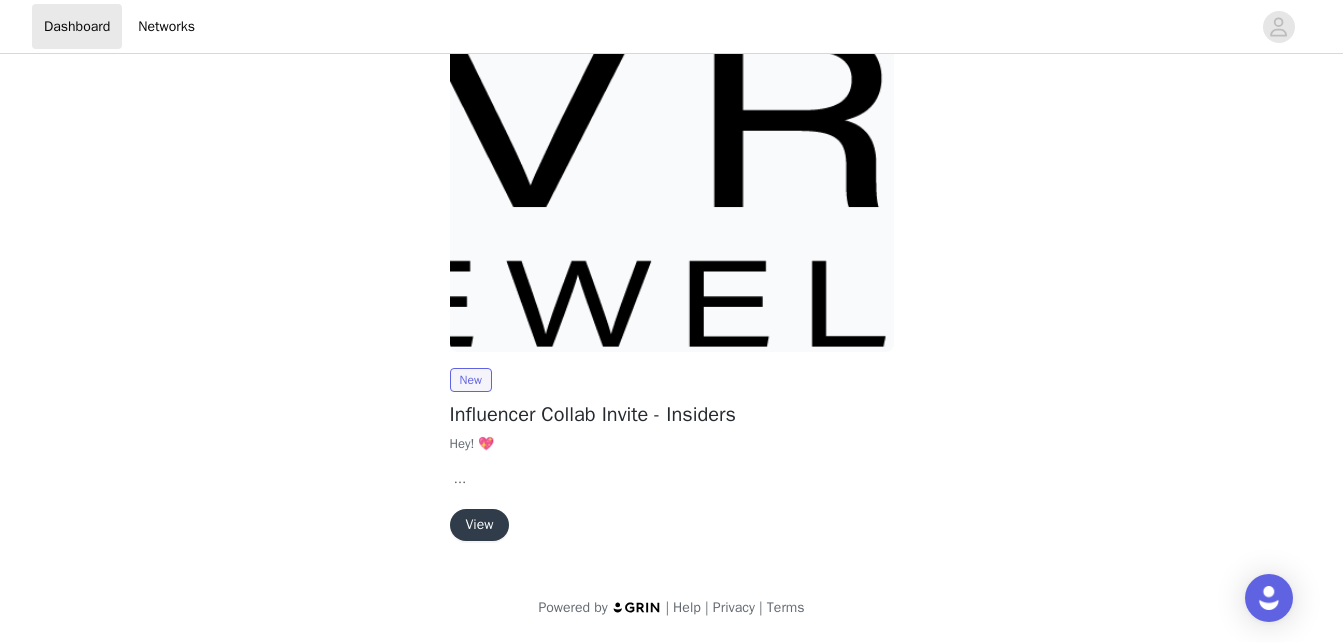 click on "View" at bounding box center (480, 525) 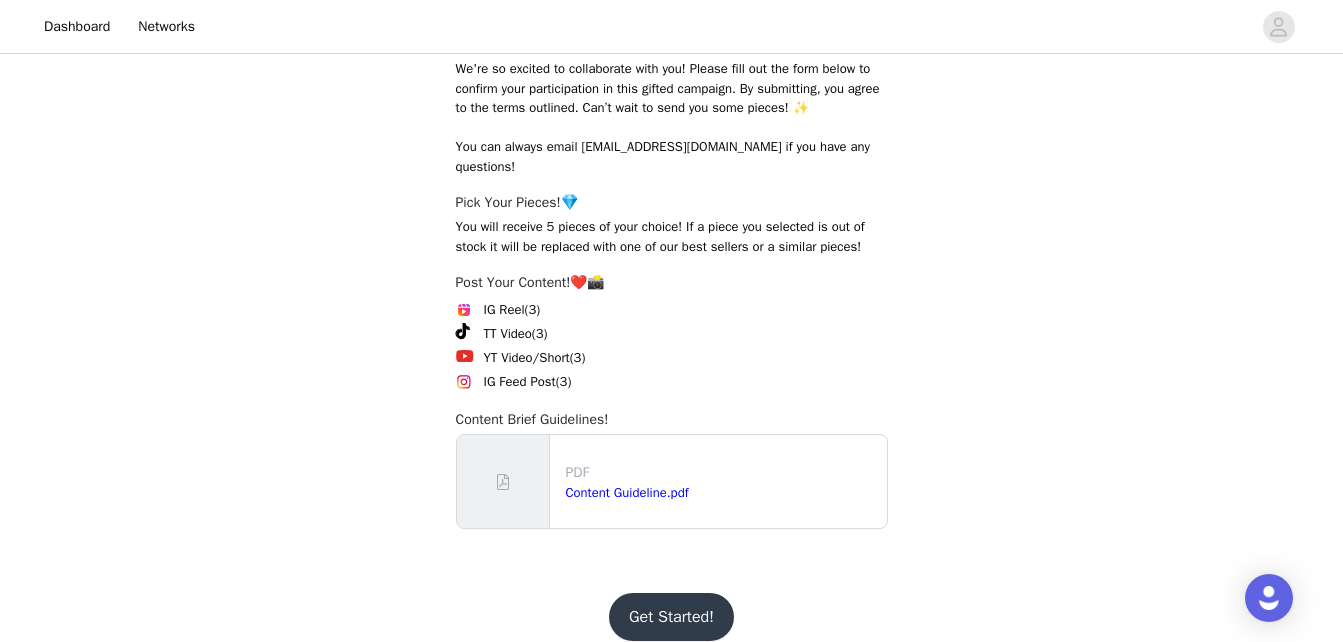scroll, scrollTop: 382, scrollLeft: 0, axis: vertical 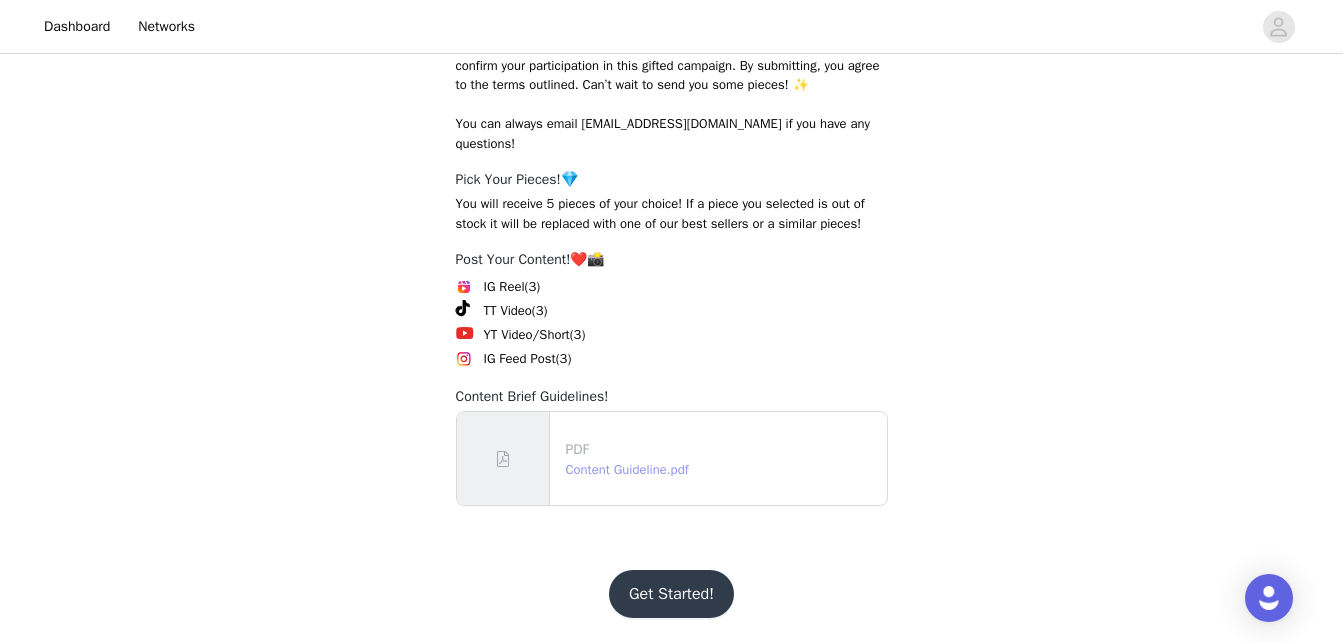 click on "Content Guideline.pdf" at bounding box center (627, 469) 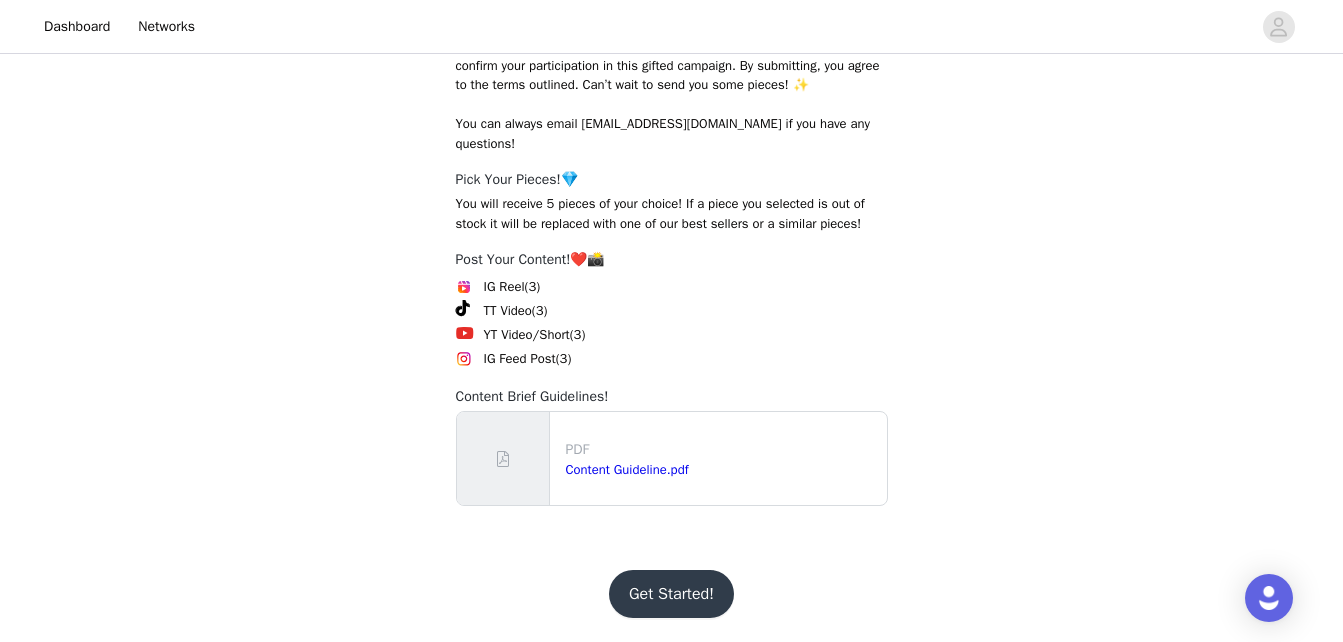 click on "Get Started!" at bounding box center (671, 594) 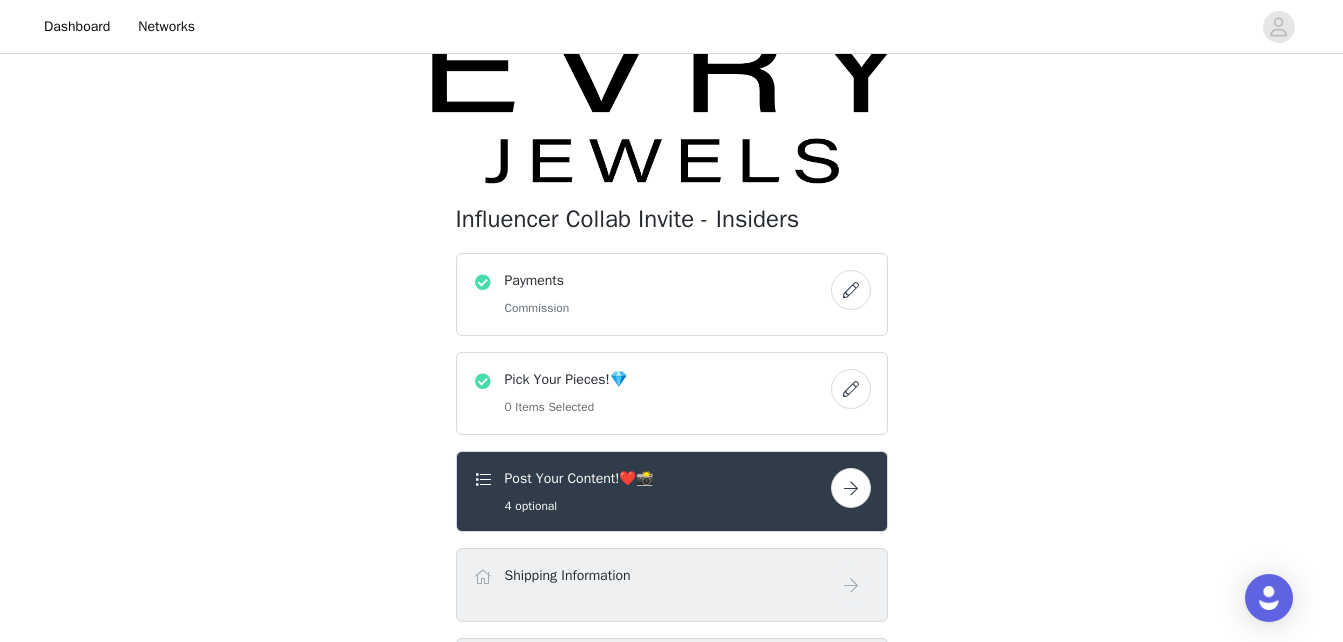 scroll, scrollTop: 160, scrollLeft: 0, axis: vertical 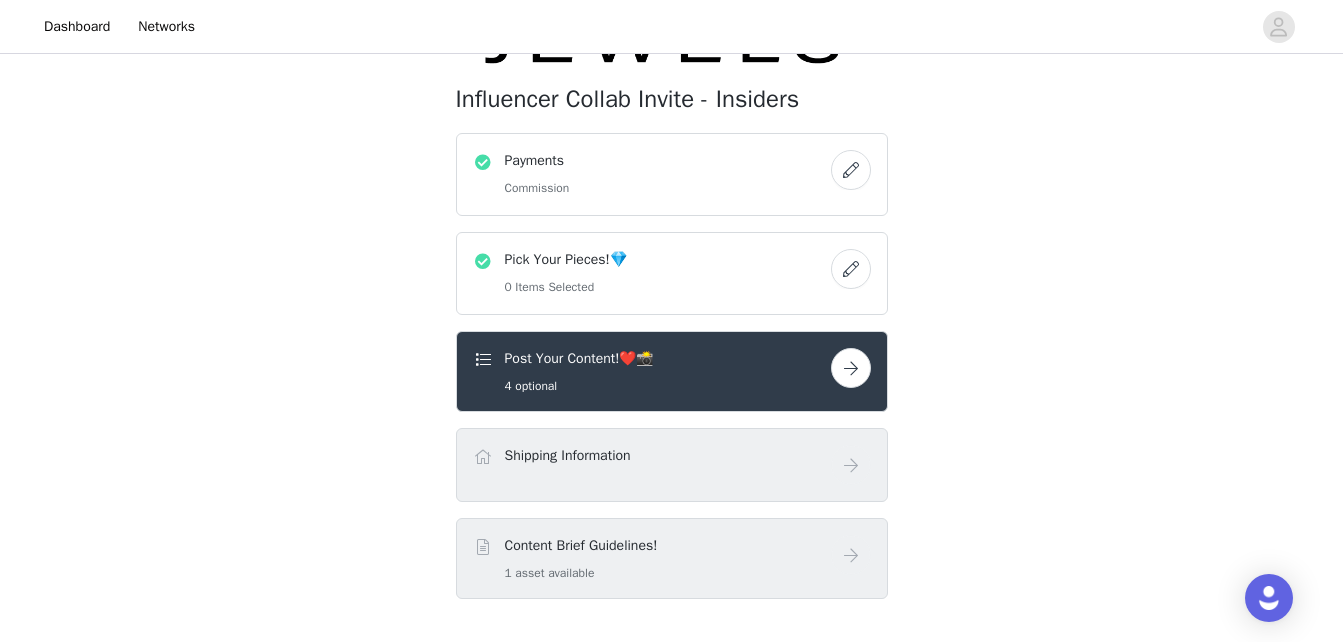 click at bounding box center (851, 269) 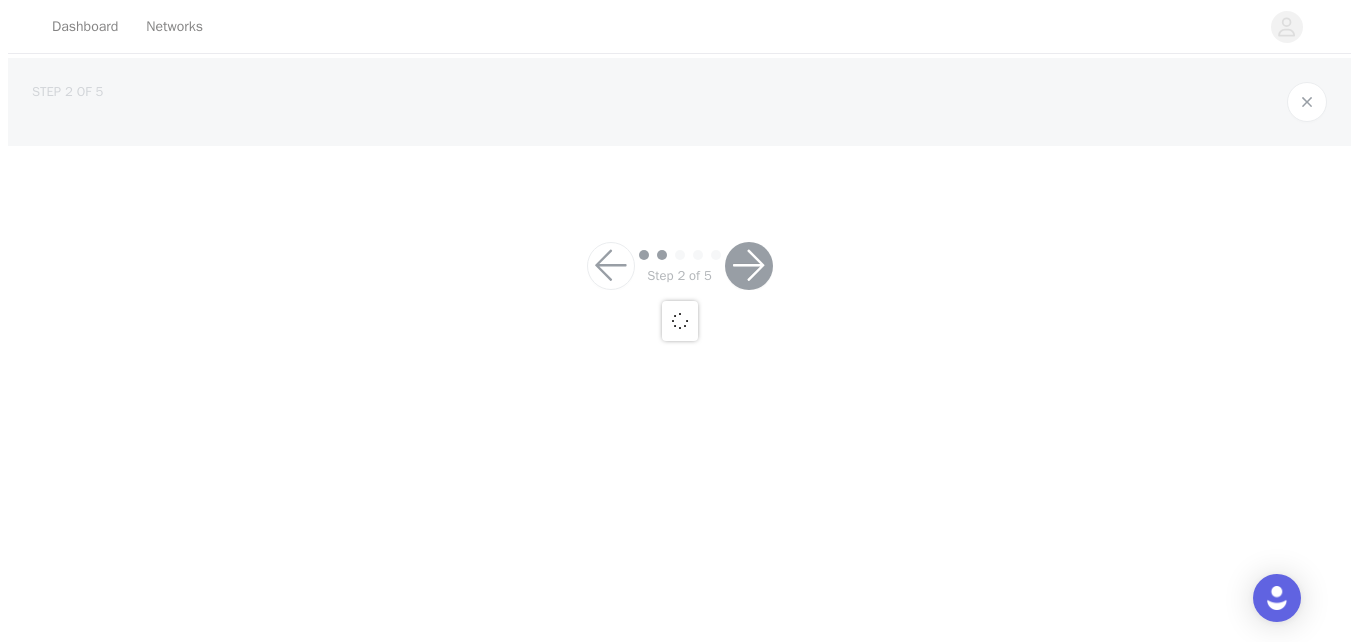 scroll, scrollTop: 0, scrollLeft: 0, axis: both 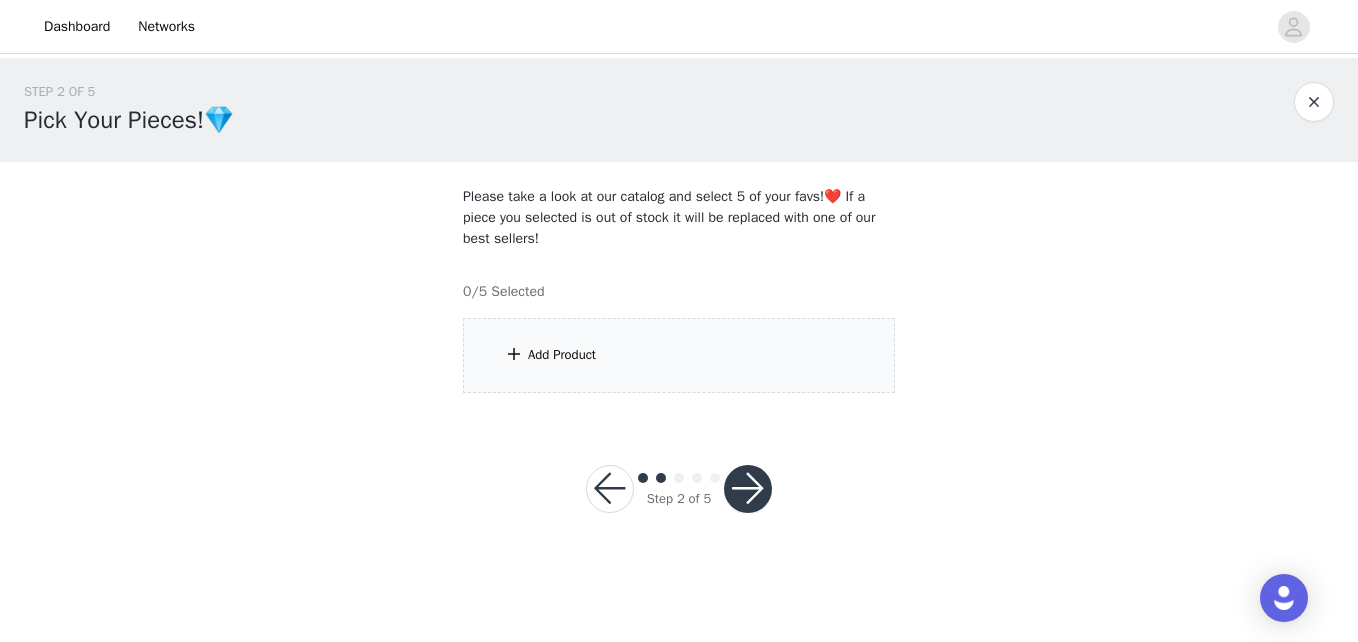 click on "Add Product" at bounding box center [562, 355] 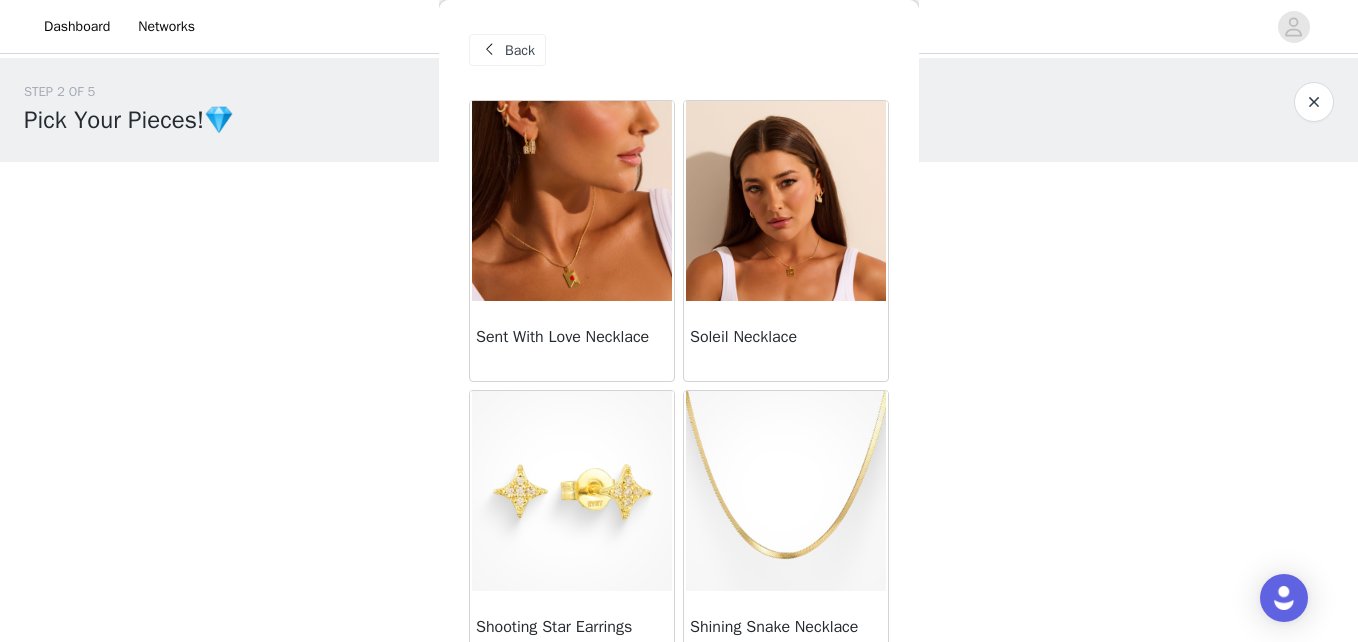 click at bounding box center (572, 201) 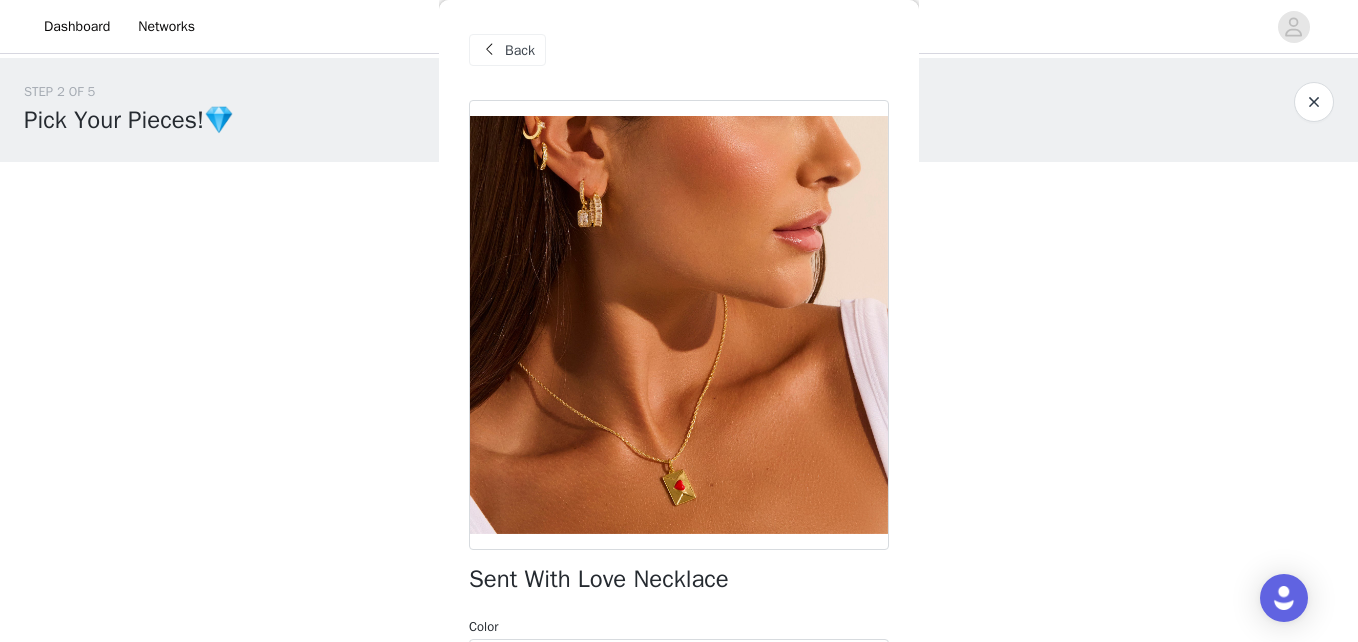 drag, startPoint x: 920, startPoint y: 311, endPoint x: 925, endPoint y: 477, distance: 166.07529 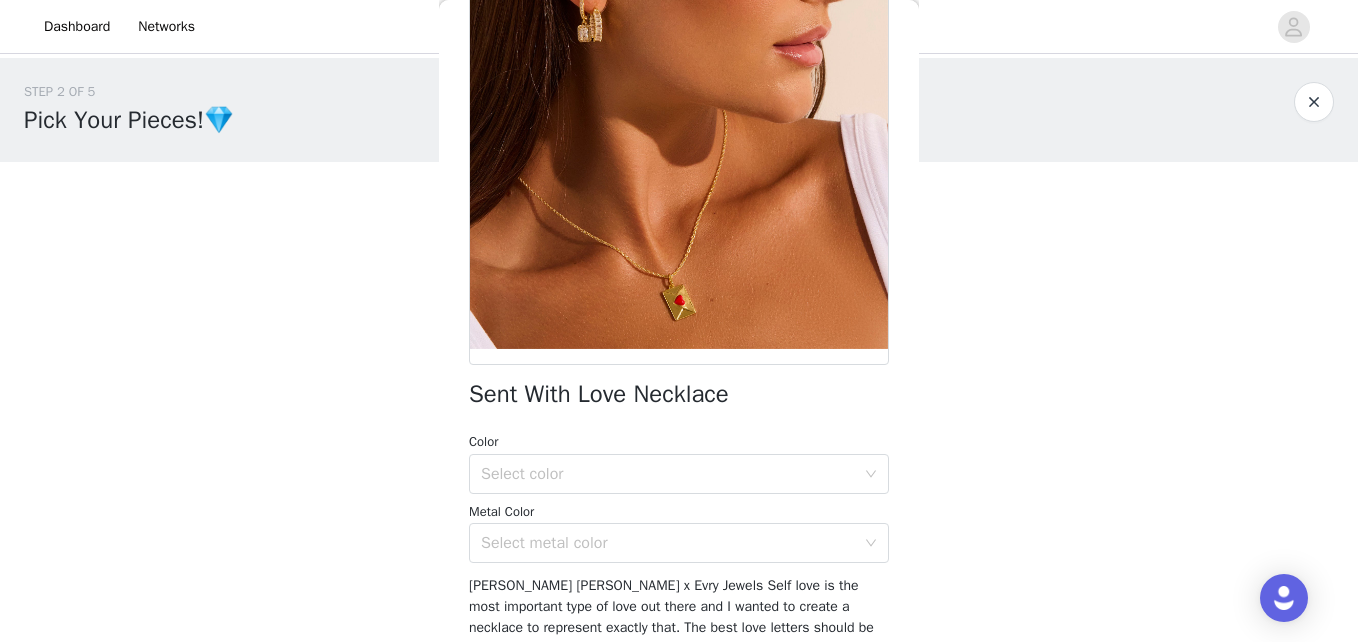 scroll, scrollTop: 202, scrollLeft: 0, axis: vertical 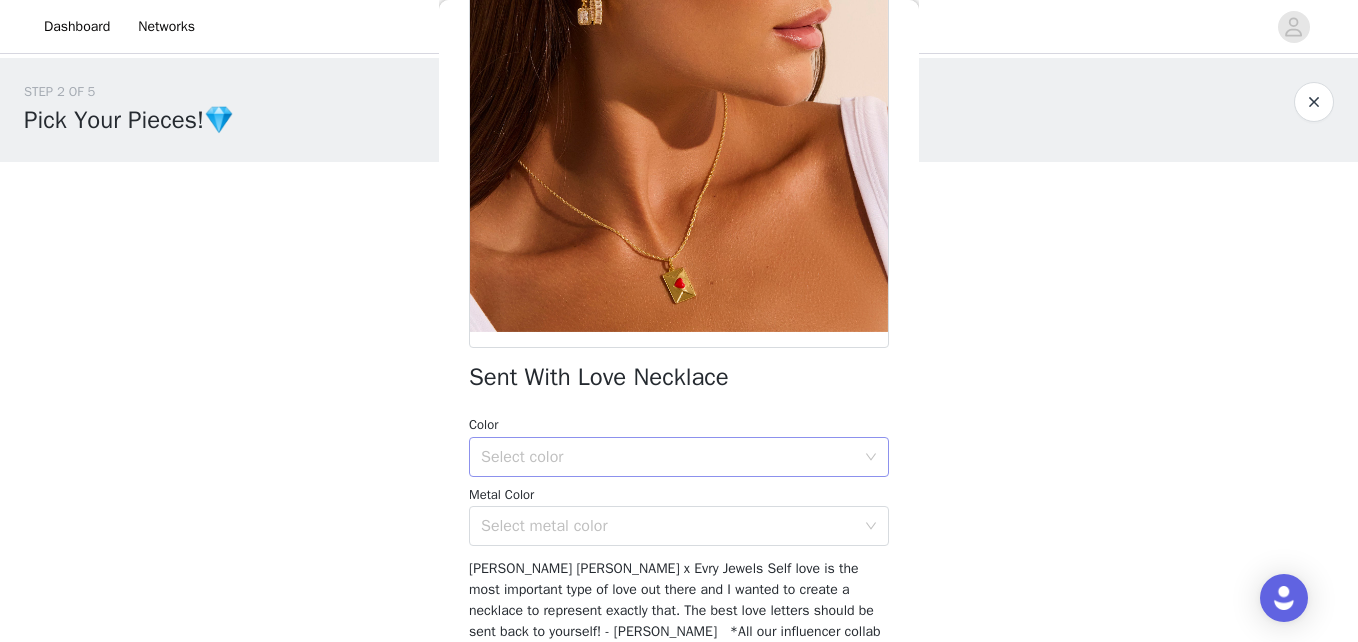 click on "Select color" at bounding box center (668, 457) 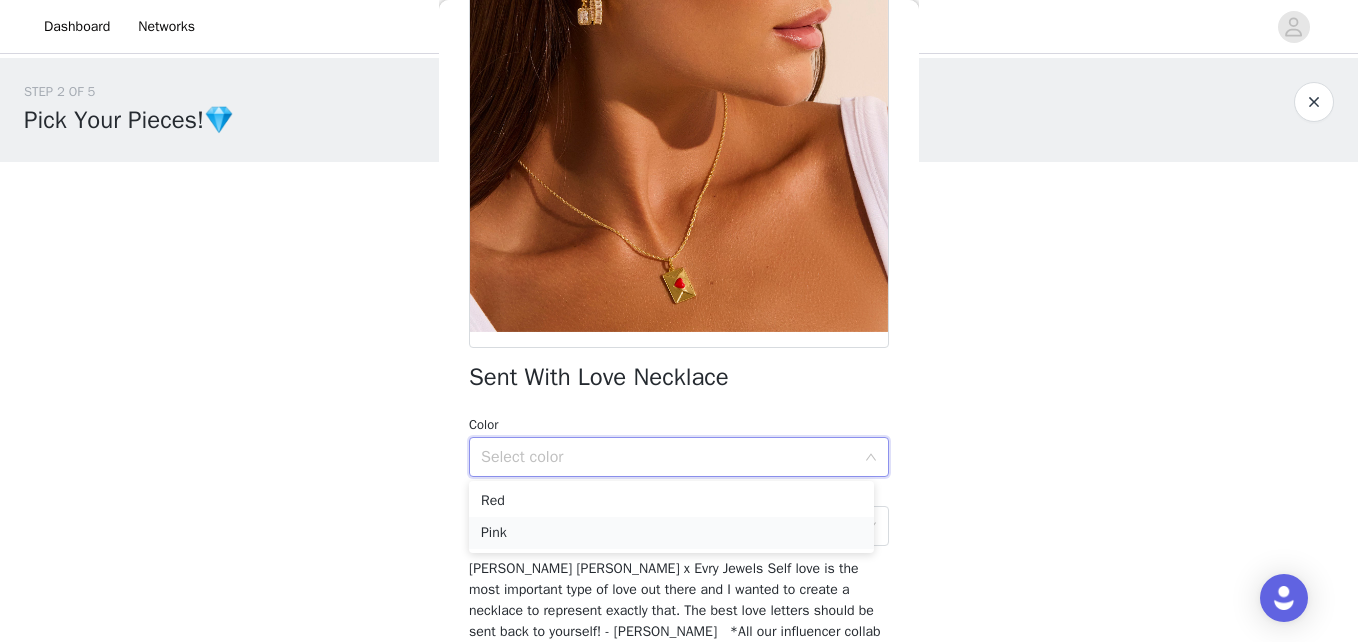 click on "Pink" at bounding box center (671, 533) 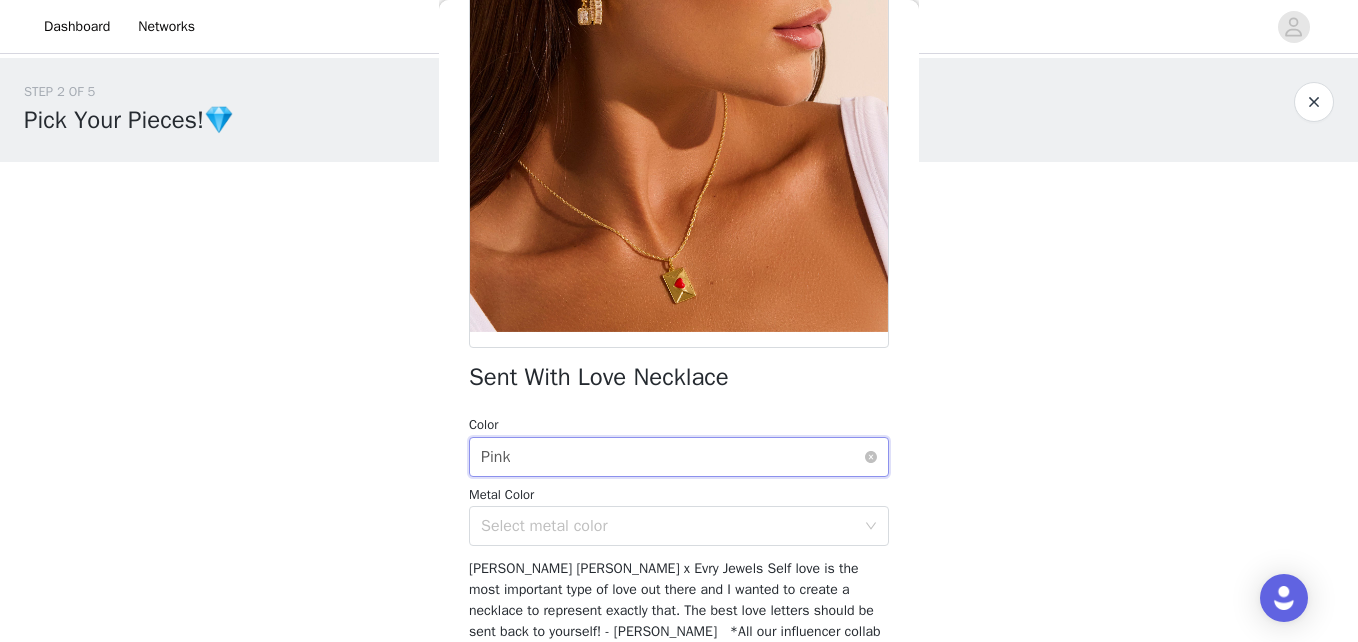 click on "Select color Pink" at bounding box center [672, 457] 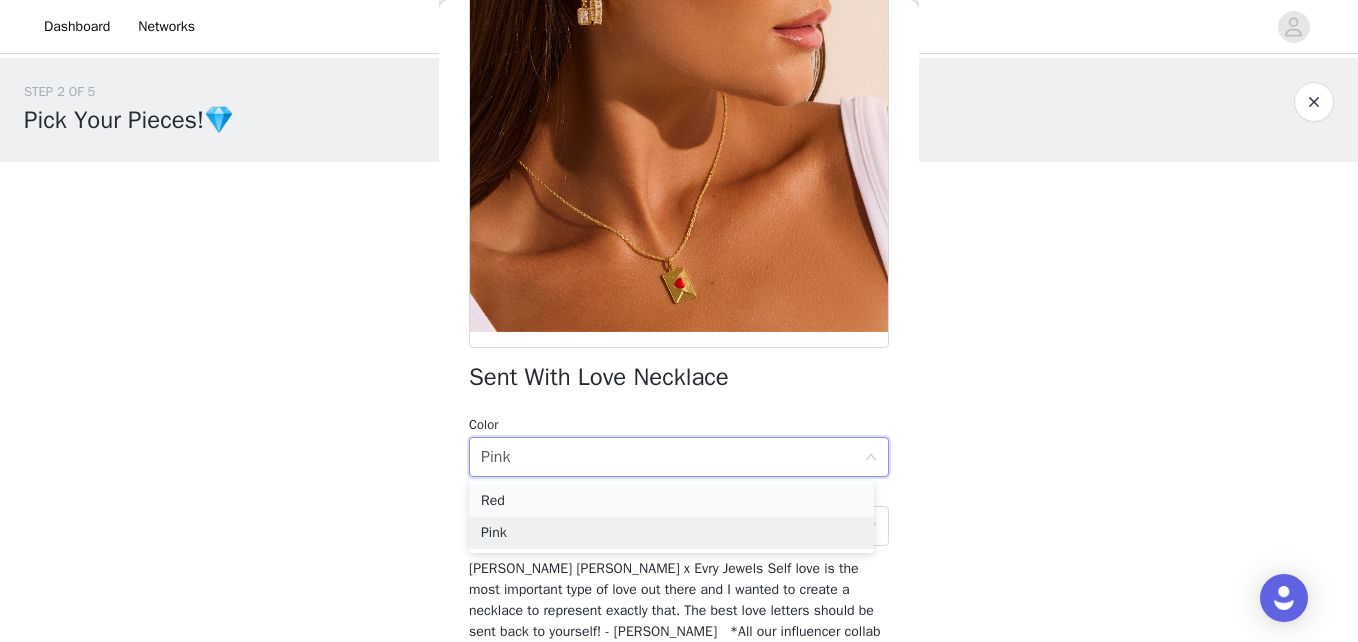 click on "Red" at bounding box center (671, 501) 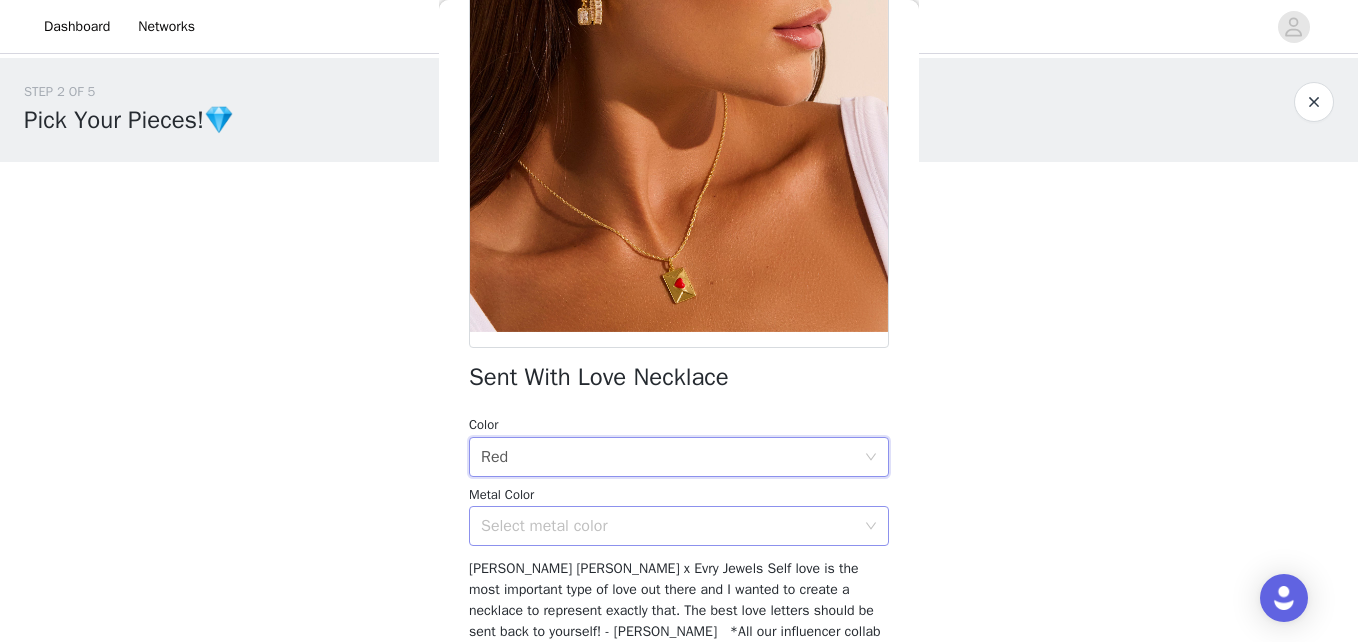 click on "Select metal color" at bounding box center (672, 526) 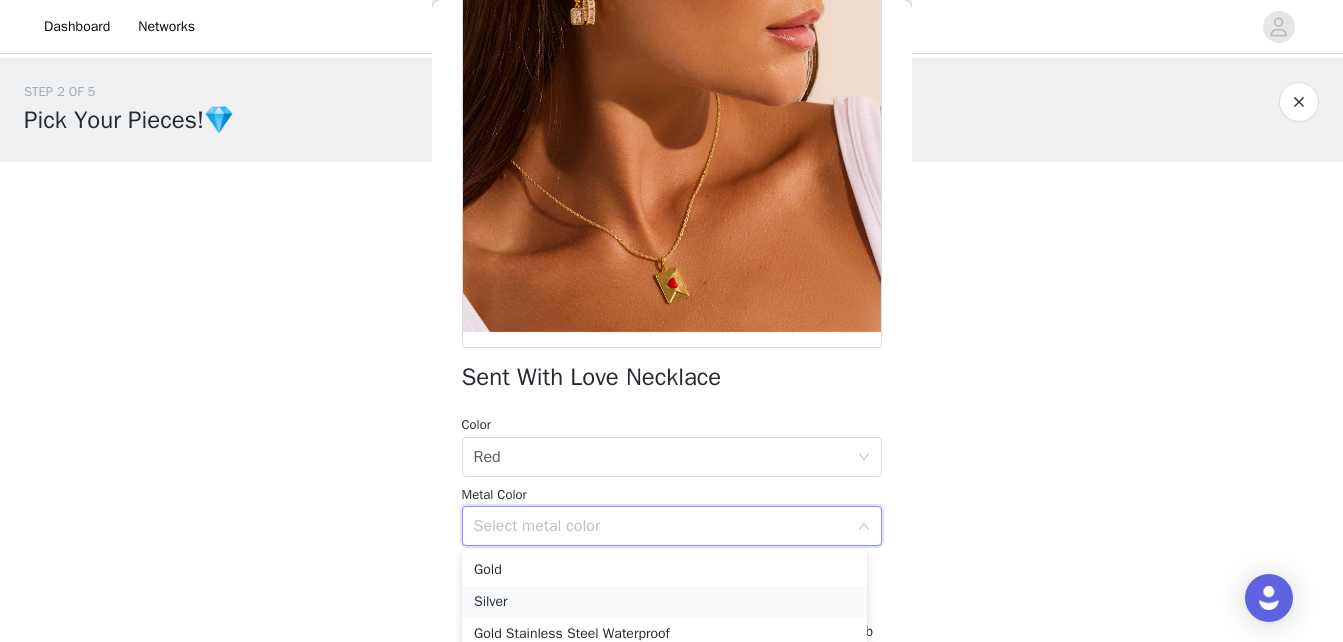 click on "Silver" at bounding box center [664, 602] 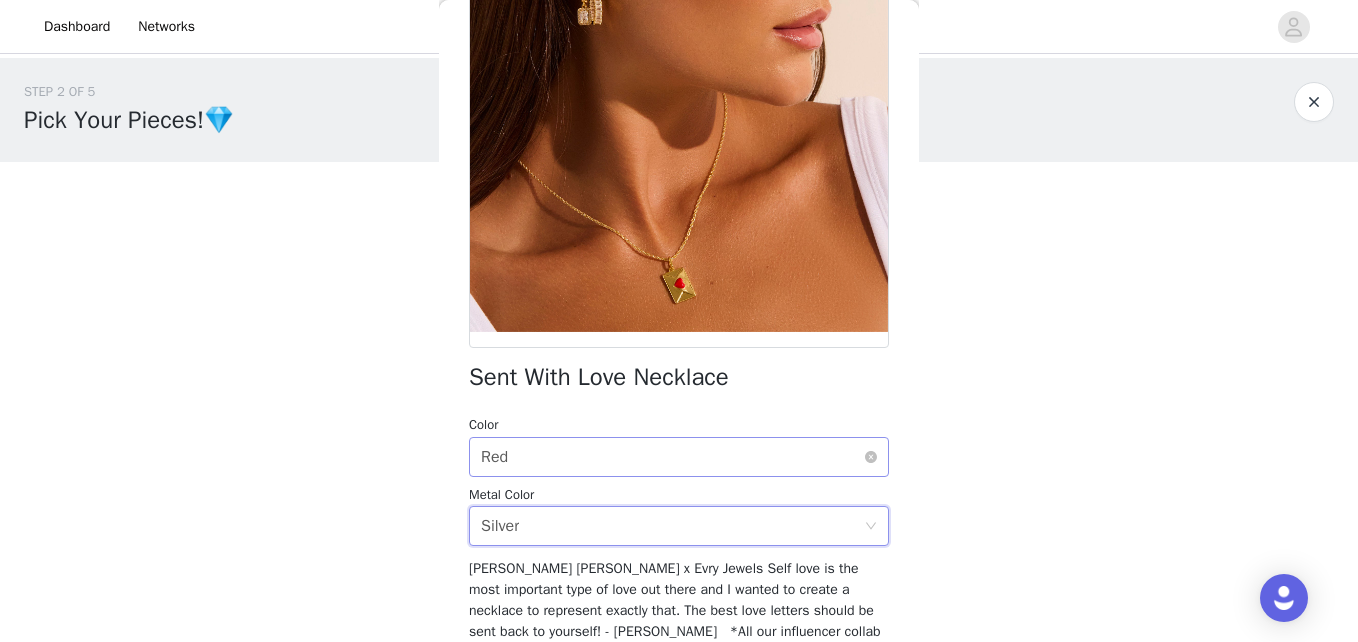 click on "Select color Red" at bounding box center (672, 457) 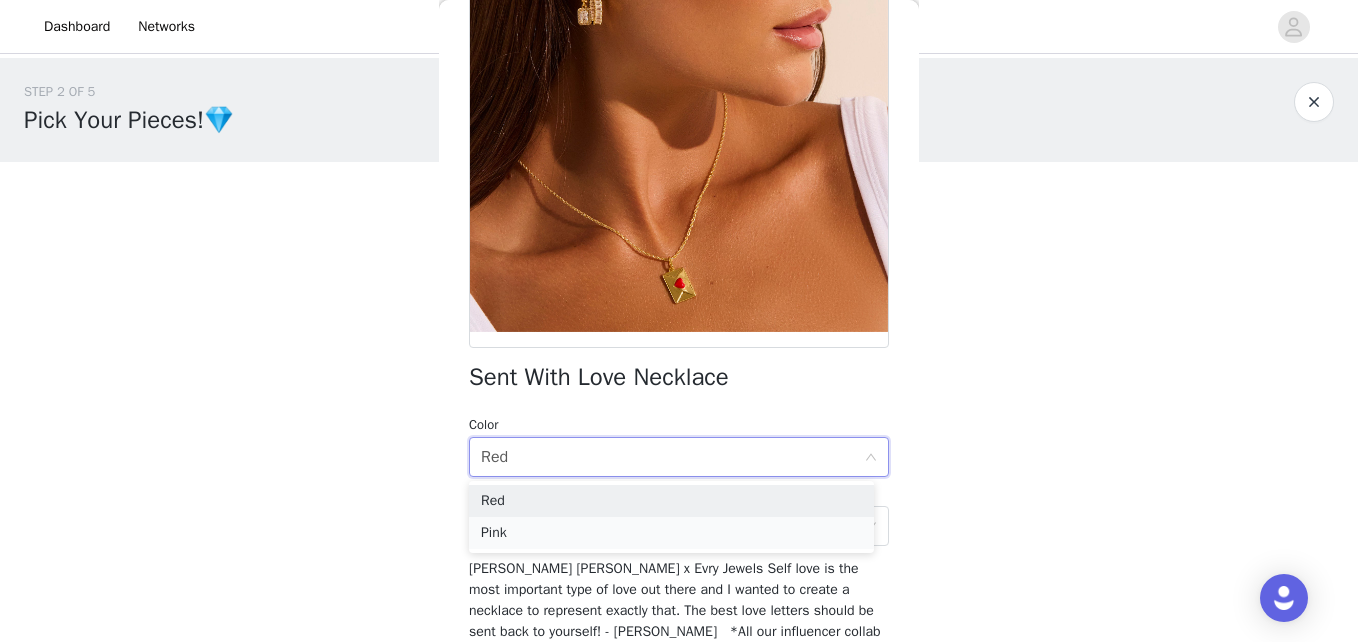 click on "Pink" at bounding box center [671, 533] 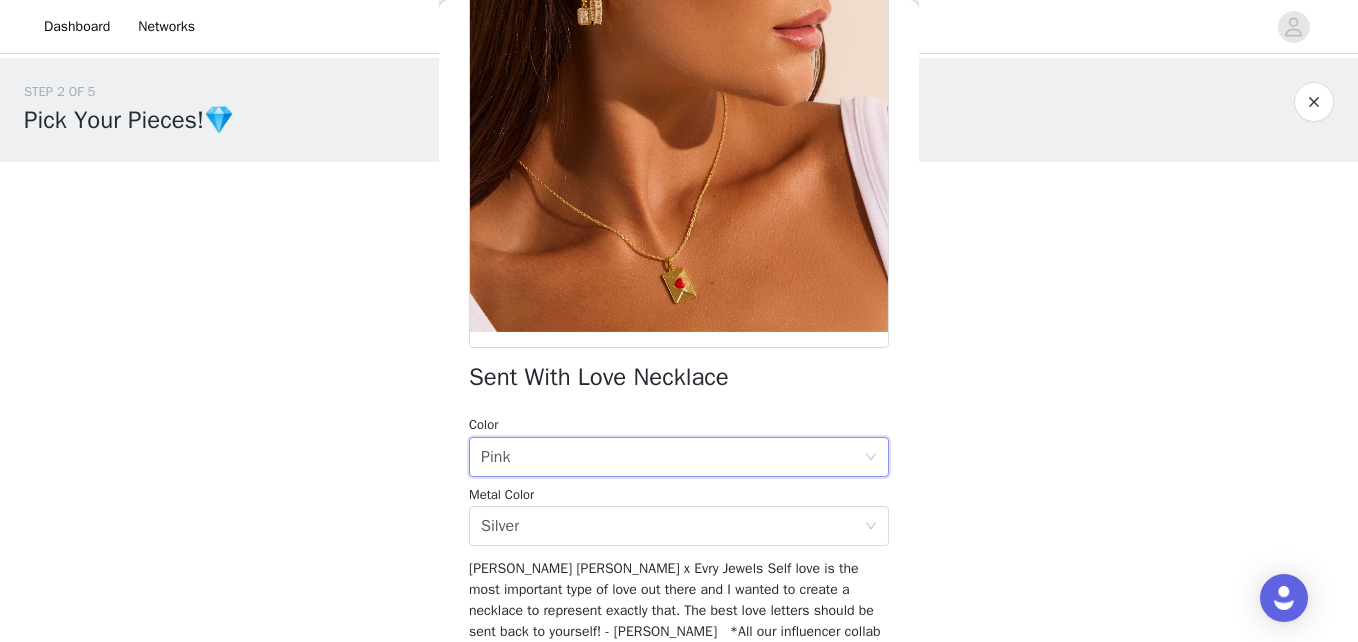 click on "Sent With Love Necklace               Color   Select color Pink Metal Color   Select metal color Silver   [PERSON_NAME] [PERSON_NAME] x Evry Jewels Self love is the most important type of love out there and I wanted to create a necklace to represent exactly that. The best love letters should be sent back to yourself! - [PERSON_NAME]   *All our influencer collab pieces come with the influencer's name engraved on the back of each piece.   Add Product" at bounding box center [679, 333] 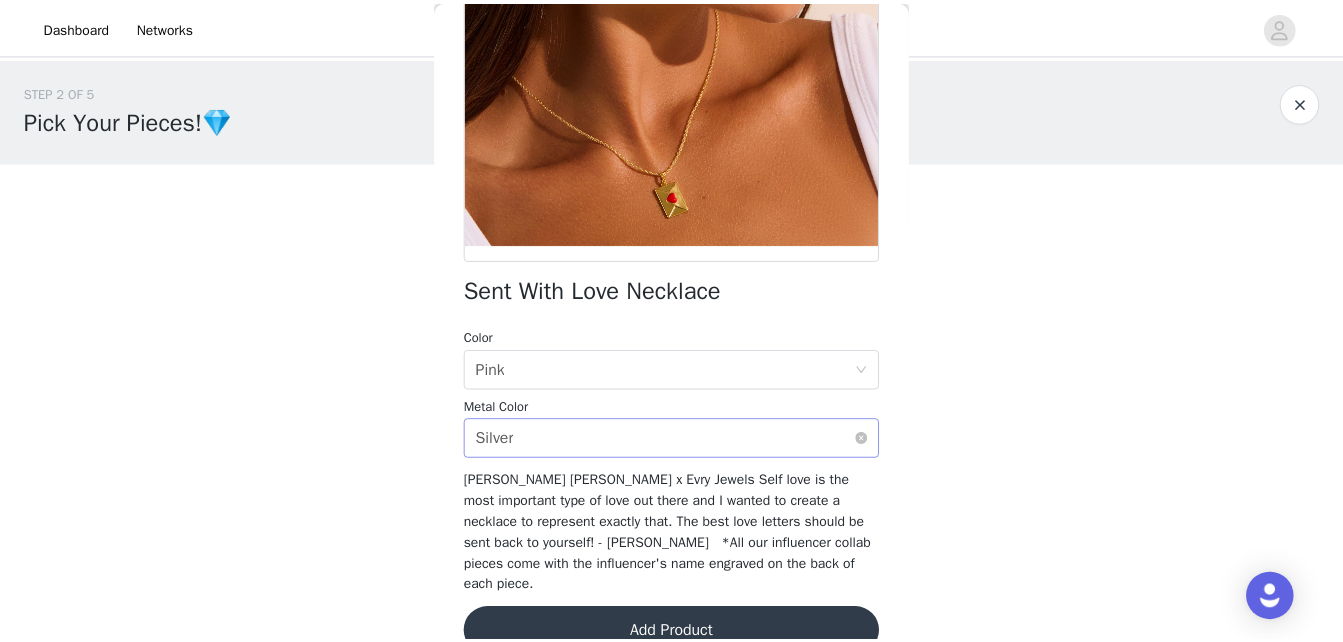 scroll, scrollTop: 307, scrollLeft: 0, axis: vertical 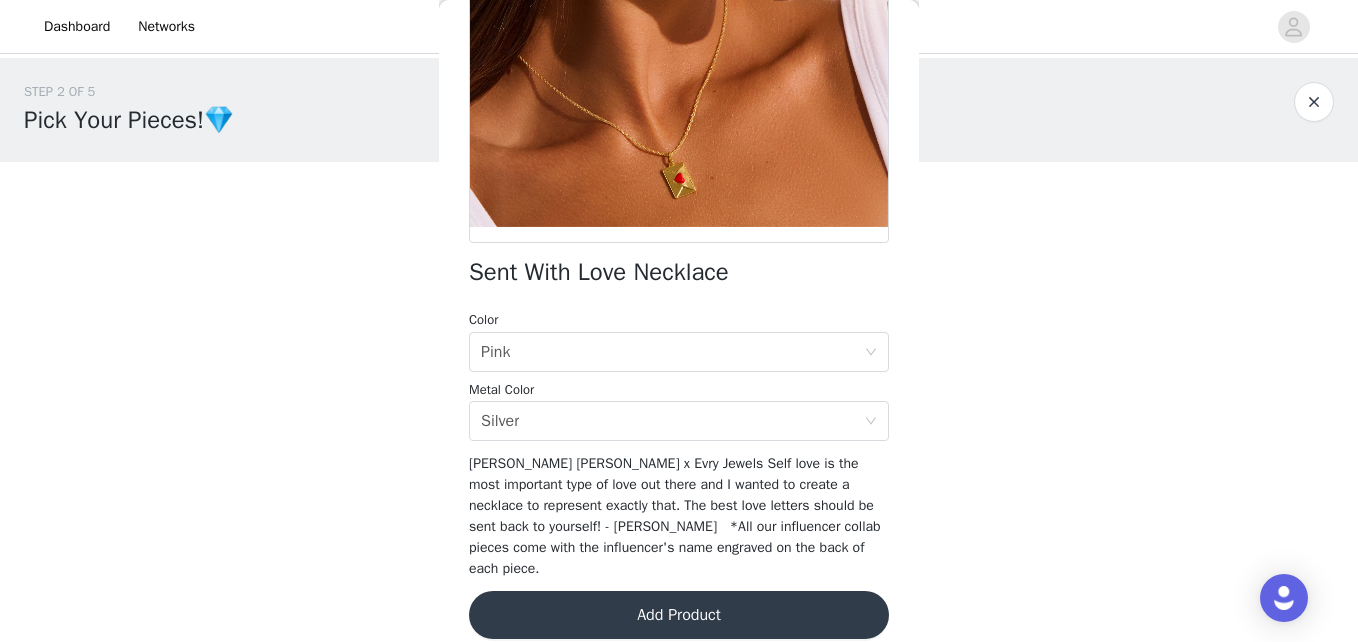 click on "Add Product" at bounding box center (679, 615) 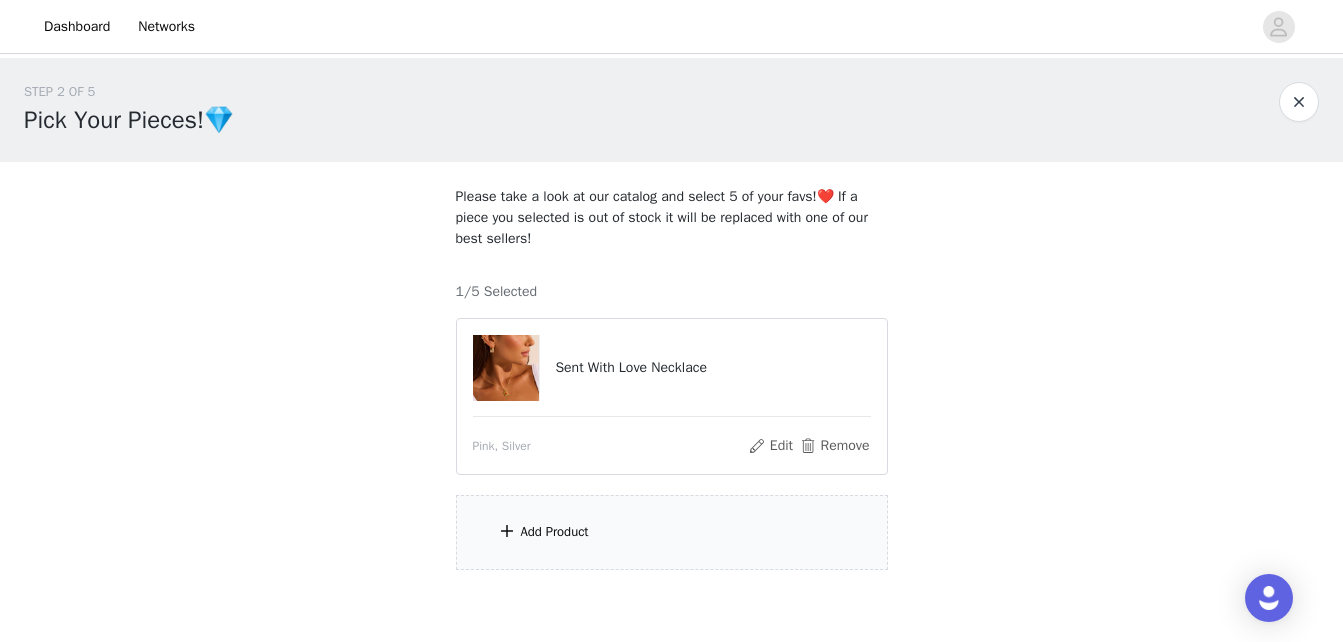 click on "Add Product" at bounding box center (672, 532) 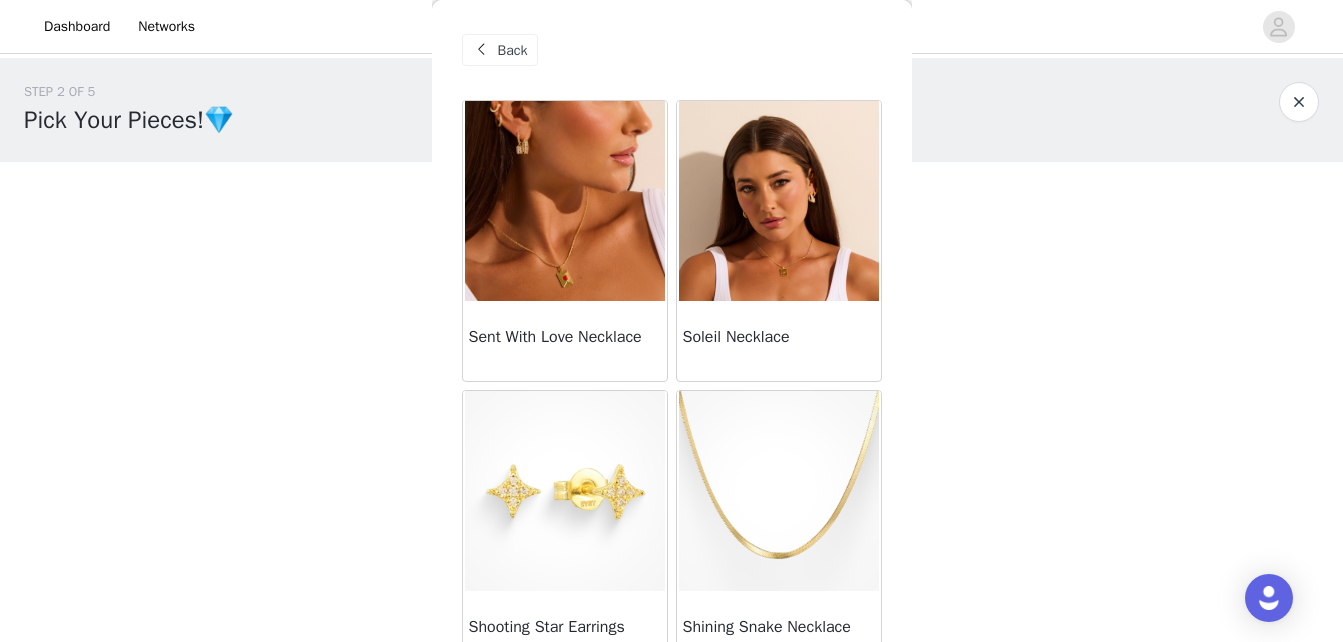 click at bounding box center (779, 201) 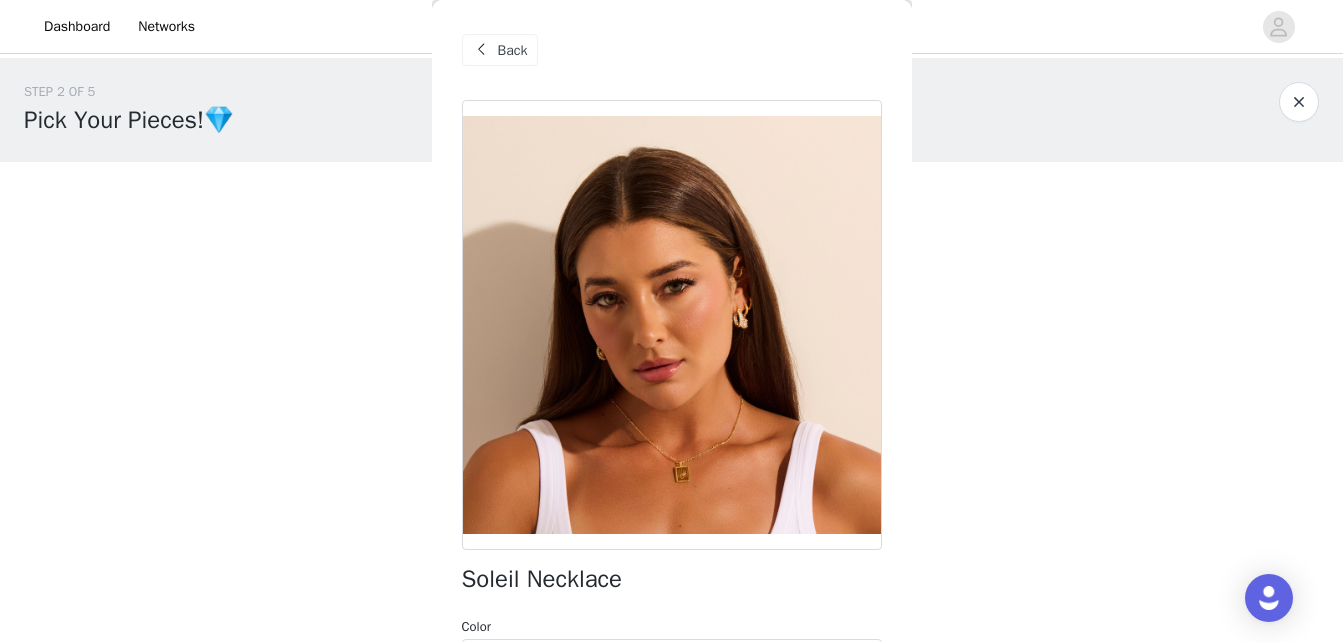 click on "Back" at bounding box center (672, 50) 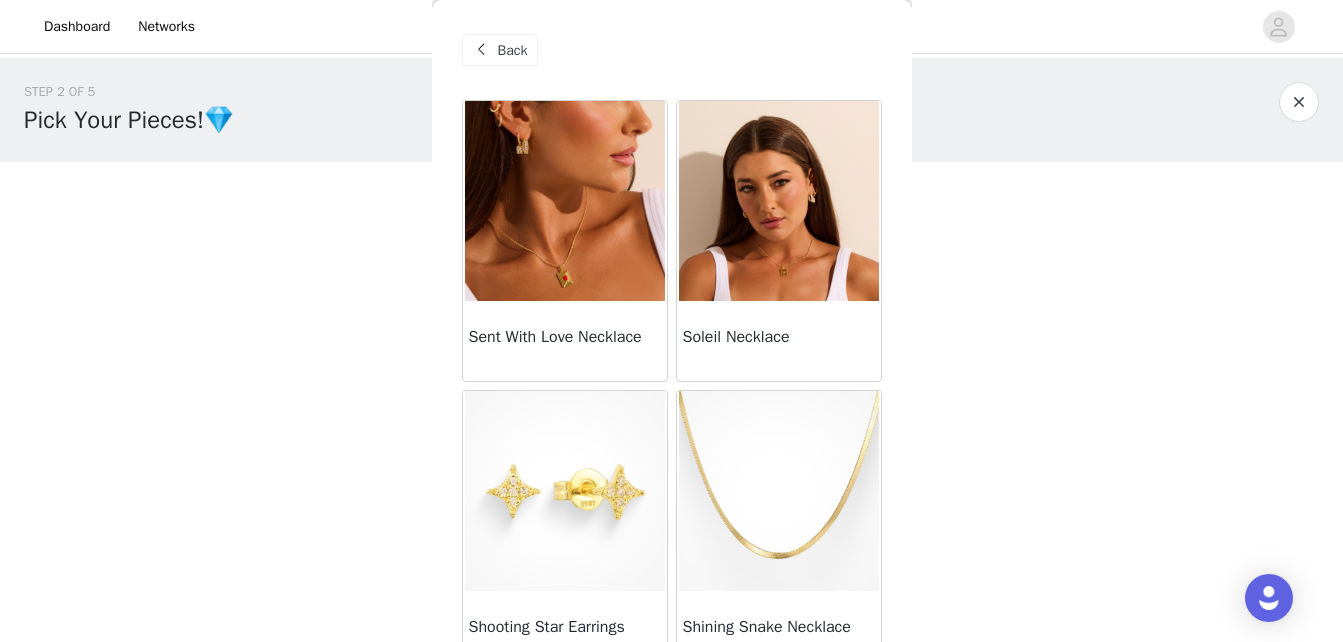 drag, startPoint x: 891, startPoint y: 181, endPoint x: 903, endPoint y: 221, distance: 41.761227 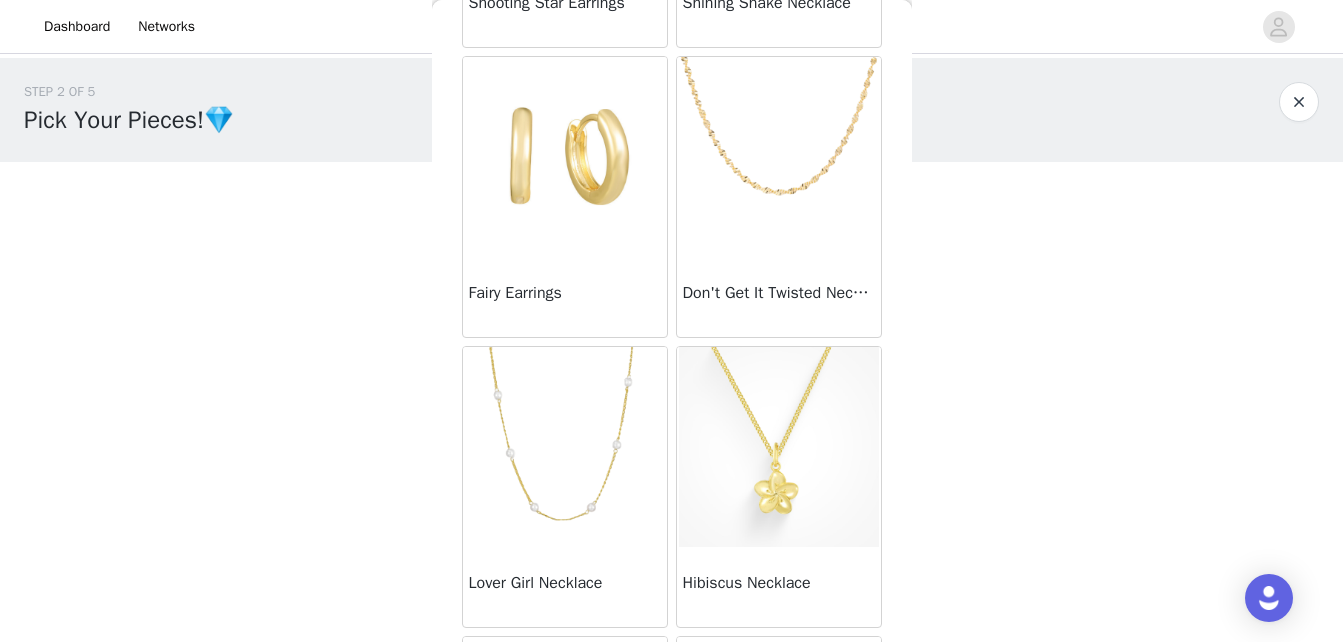 scroll, scrollTop: 535, scrollLeft: 0, axis: vertical 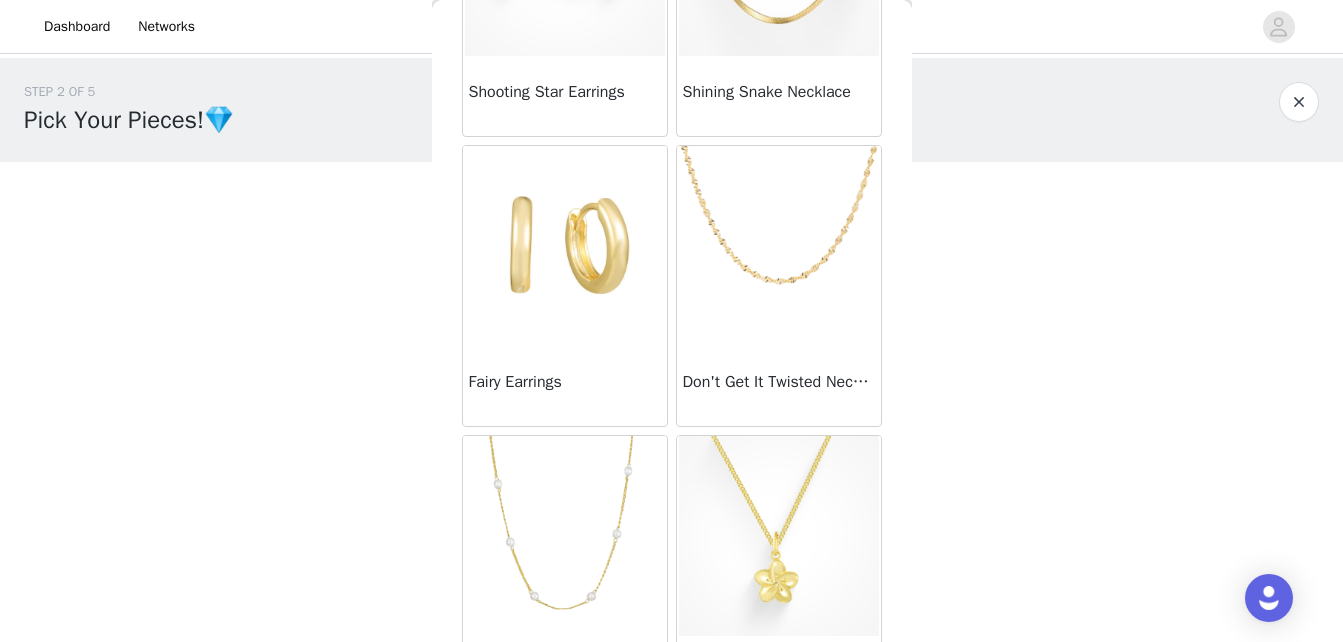 click at bounding box center [779, 536] 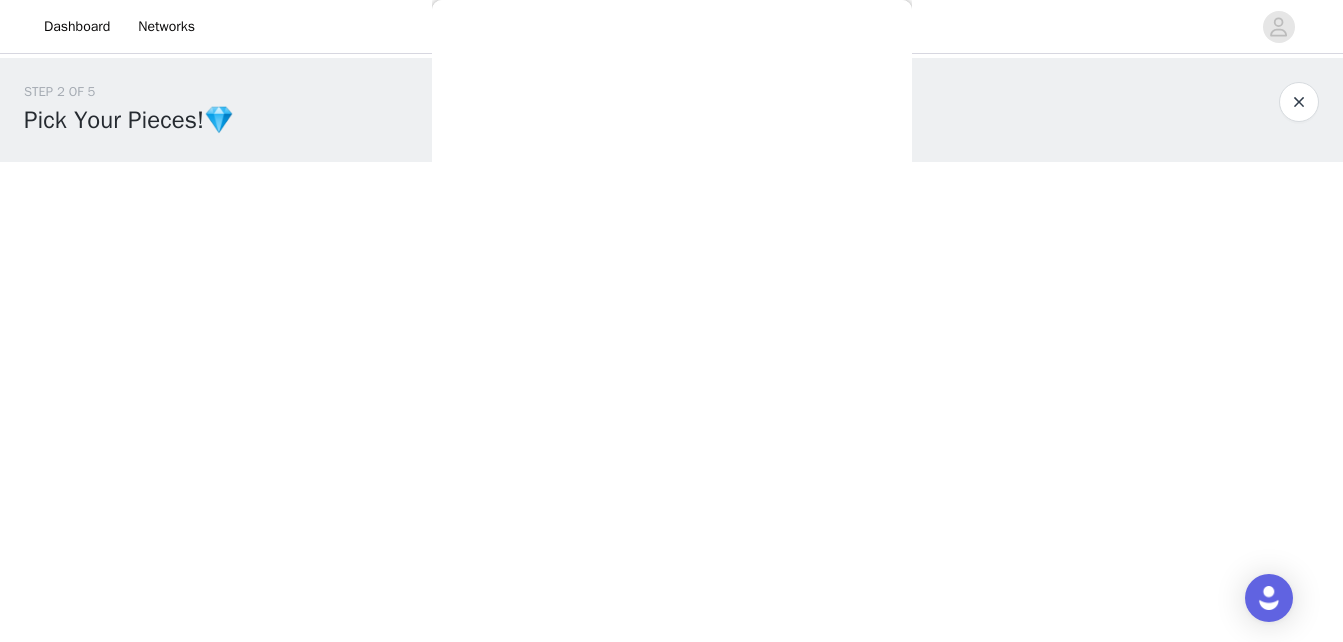 scroll, scrollTop: 217, scrollLeft: 0, axis: vertical 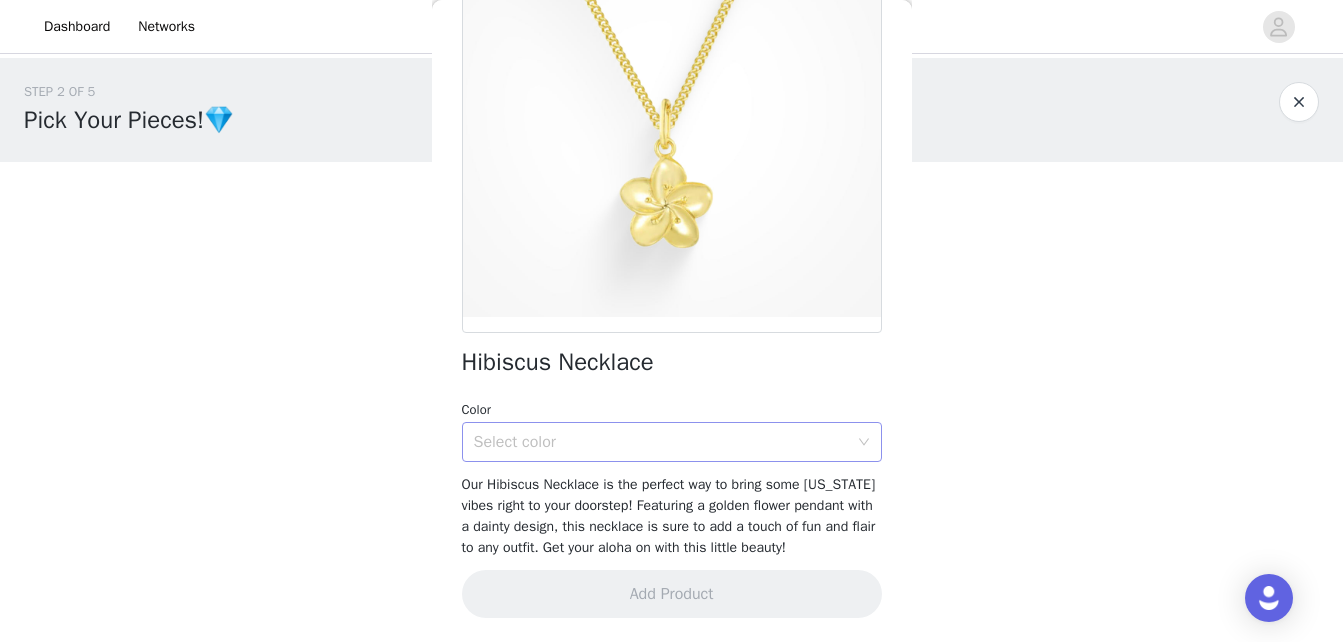 click on "Select color" at bounding box center [661, 442] 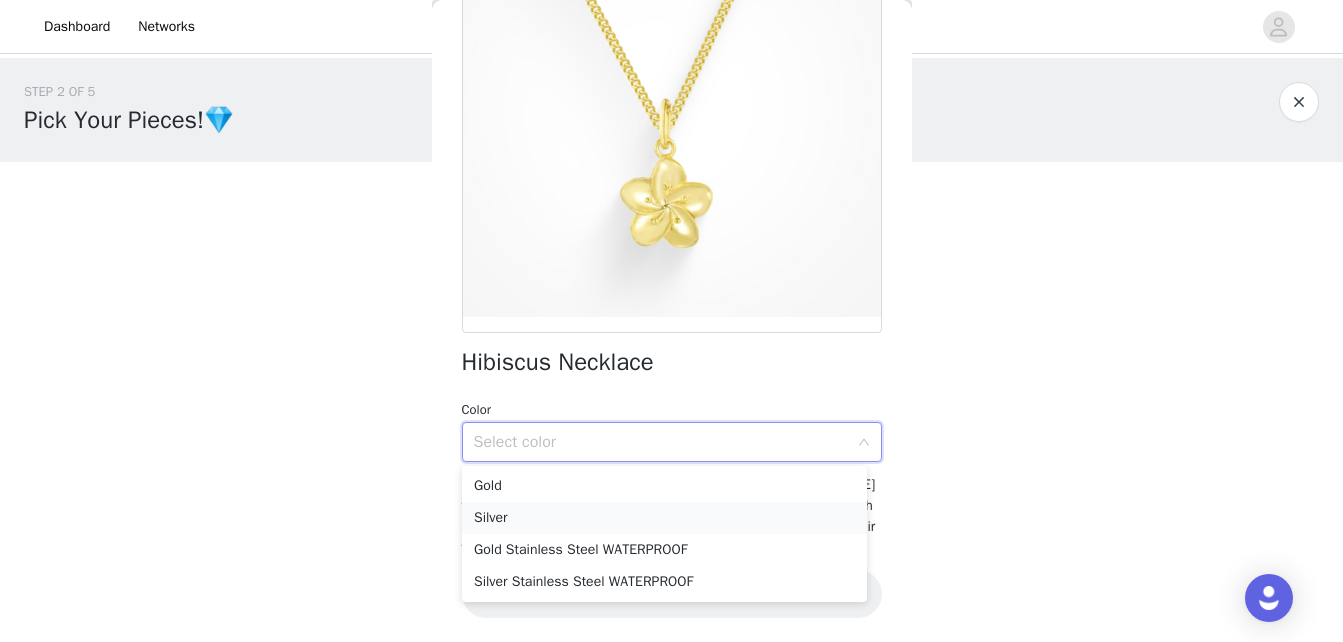 click on "Silver" at bounding box center (664, 518) 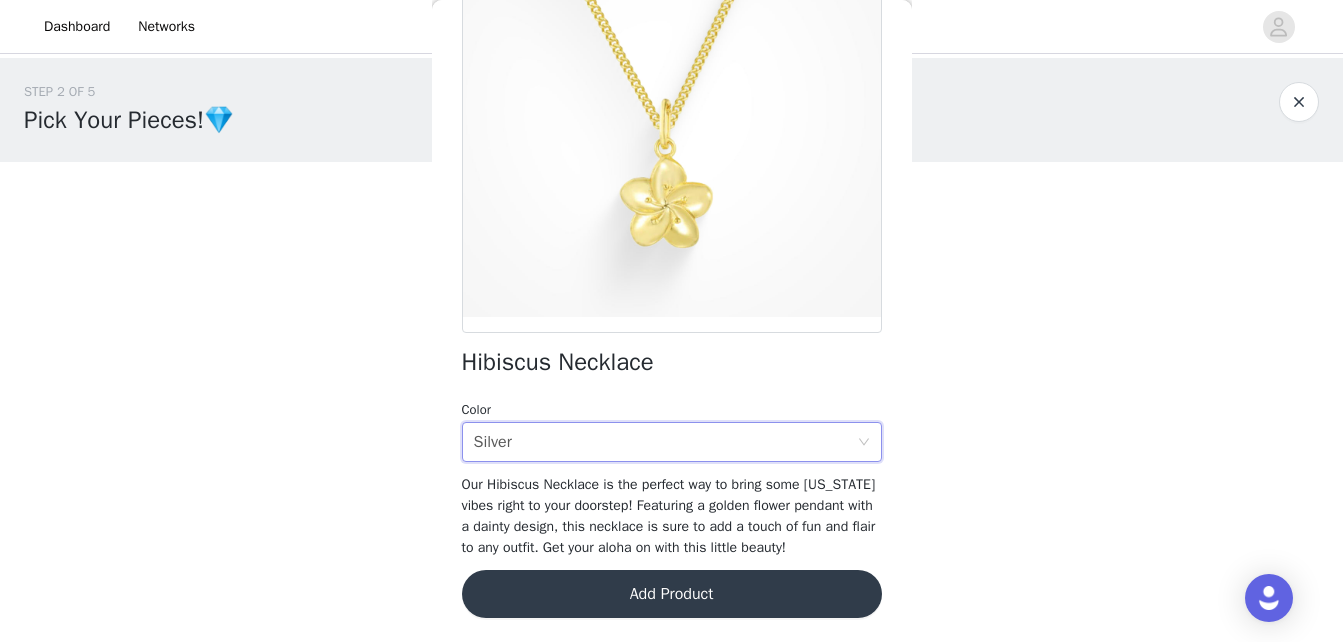 click on "Add Product" at bounding box center [672, 594] 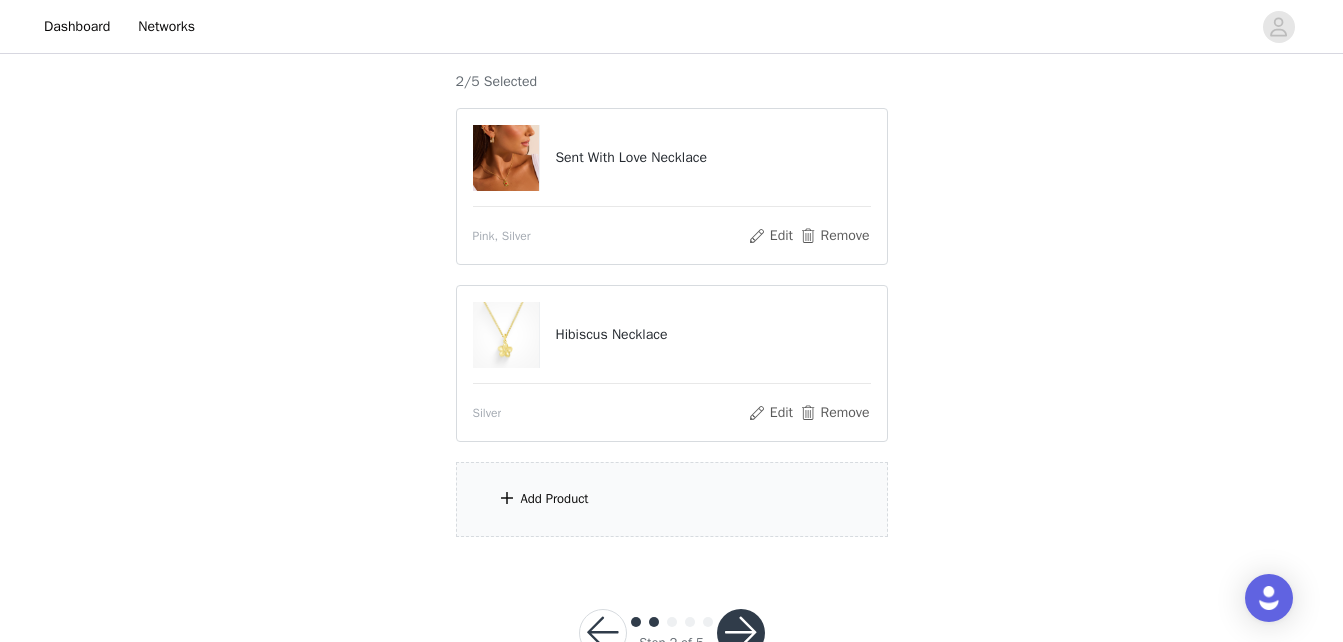 scroll, scrollTop: 273, scrollLeft: 0, axis: vertical 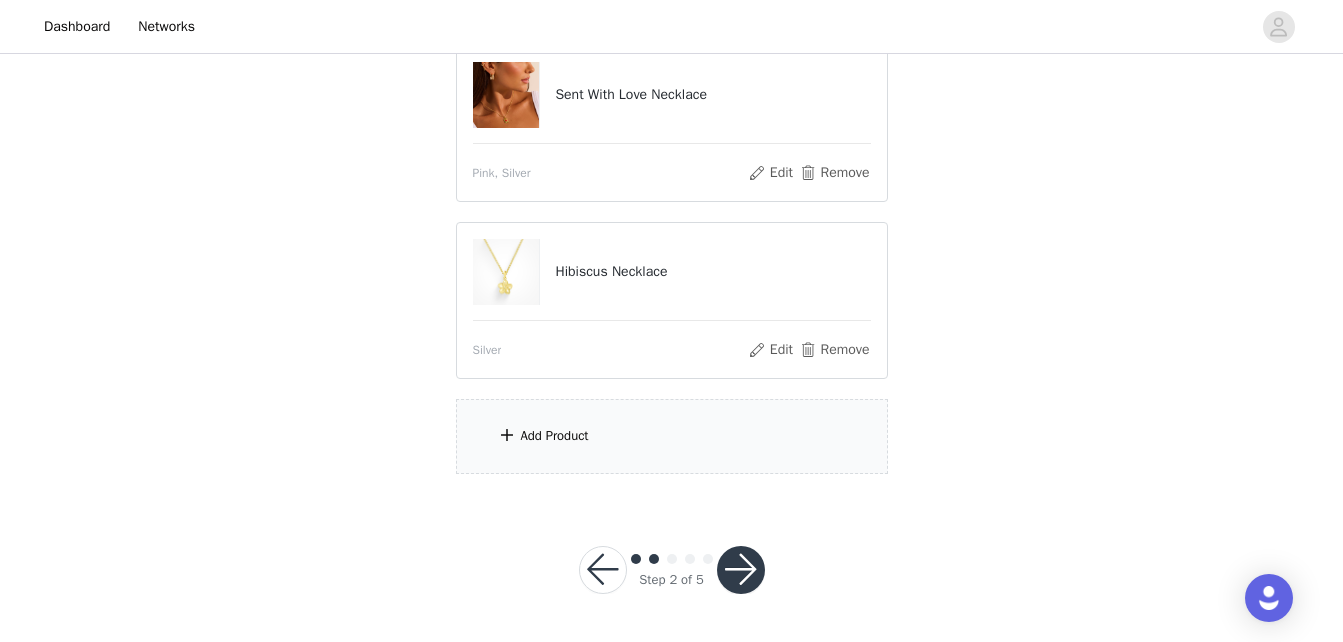click on "Add Product" at bounding box center (672, 436) 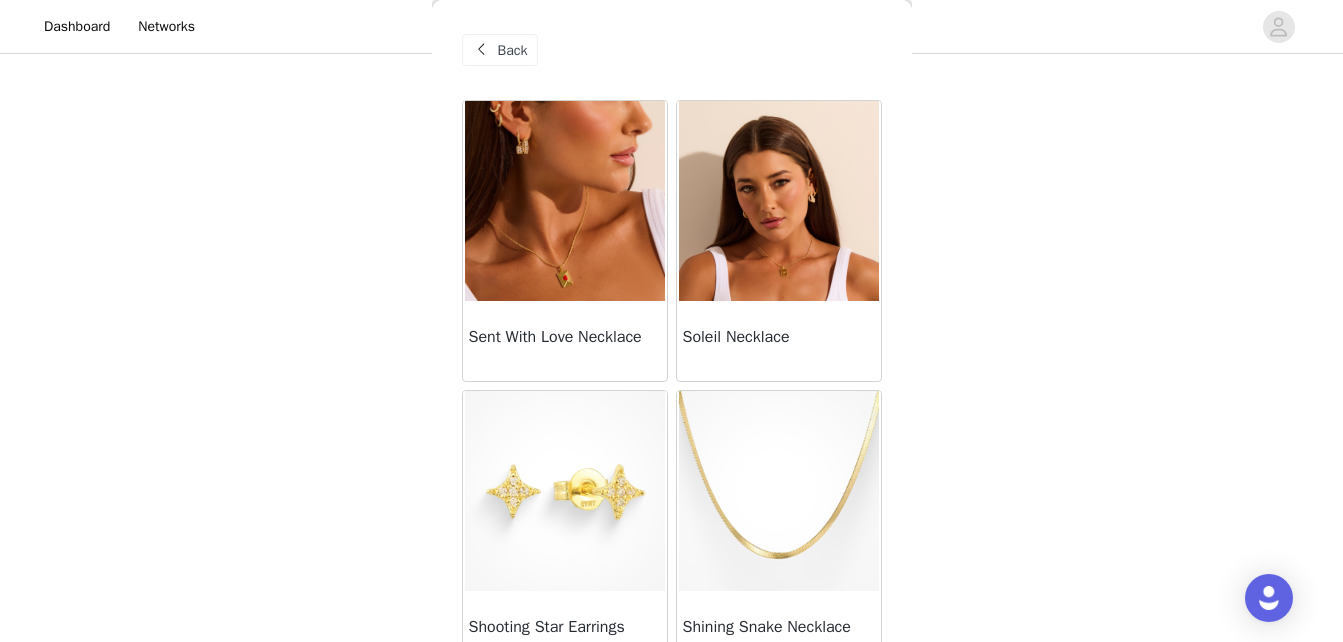 click on "Back       Sent With Love Necklace       Soleil Necklace       Shooting Star Earrings       Shining Snake Necklace       Fairy Earrings       Don't Get It Twisted Necklace       Lover Girl Necklace       Hibiscus Necklace       Ice Ice Baby Earrings       Link Up Necklace       Eternity Earrings       Itty Bitty Hoops       [PERSON_NAME]       I Heart Me Necklace" at bounding box center [672, 321] 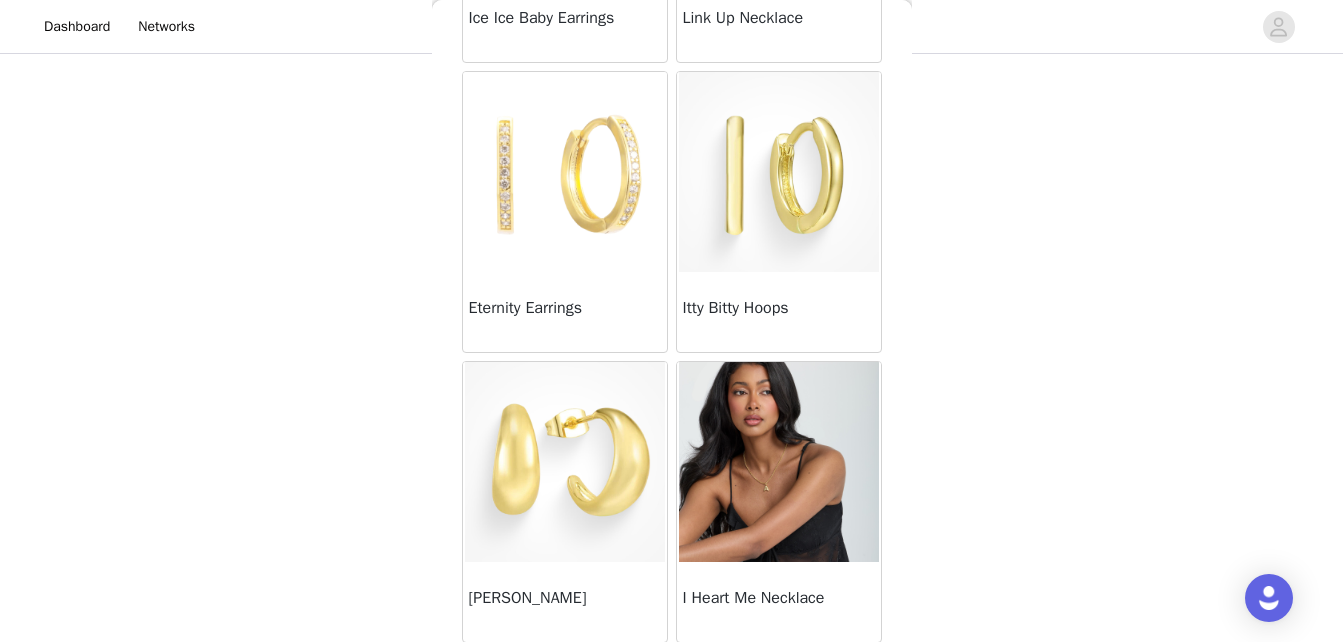 scroll, scrollTop: 1484, scrollLeft: 0, axis: vertical 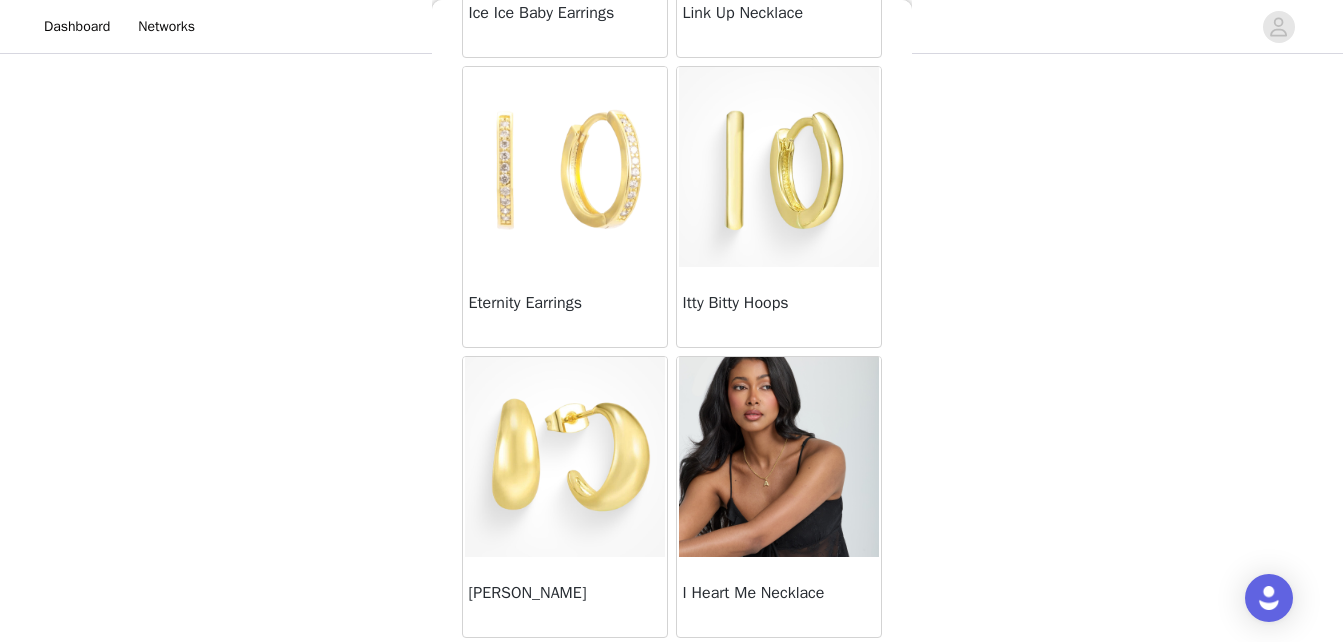 click at bounding box center [779, 457] 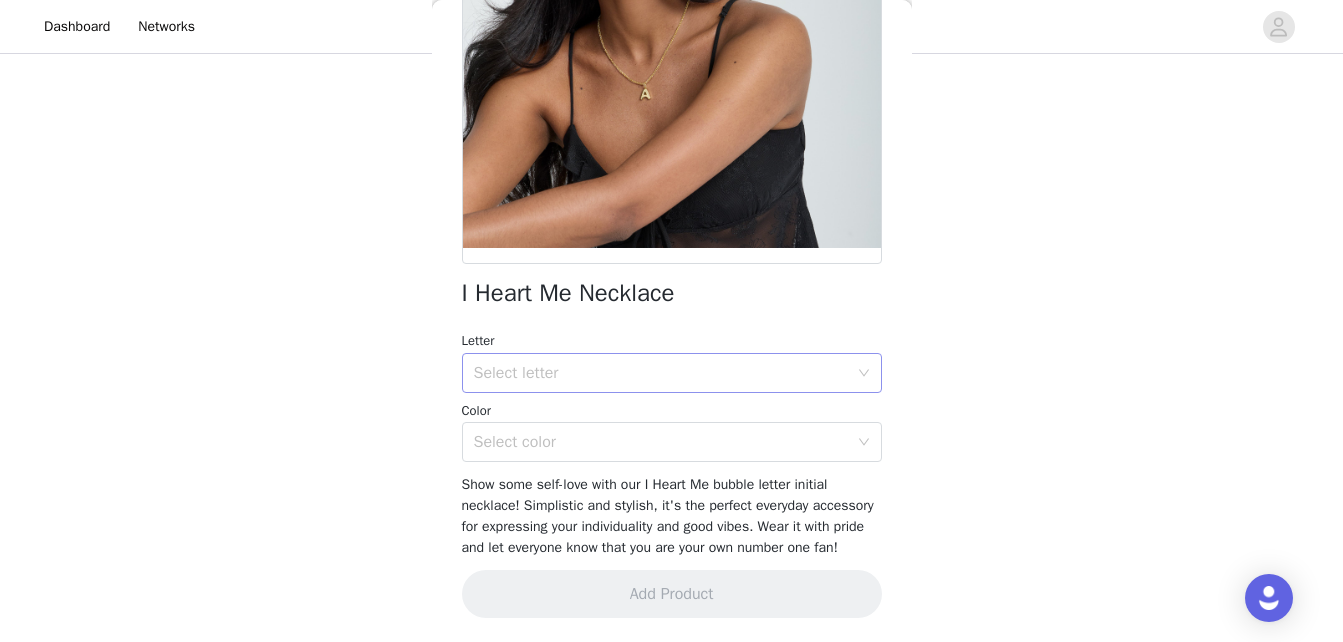scroll, scrollTop: 307, scrollLeft: 0, axis: vertical 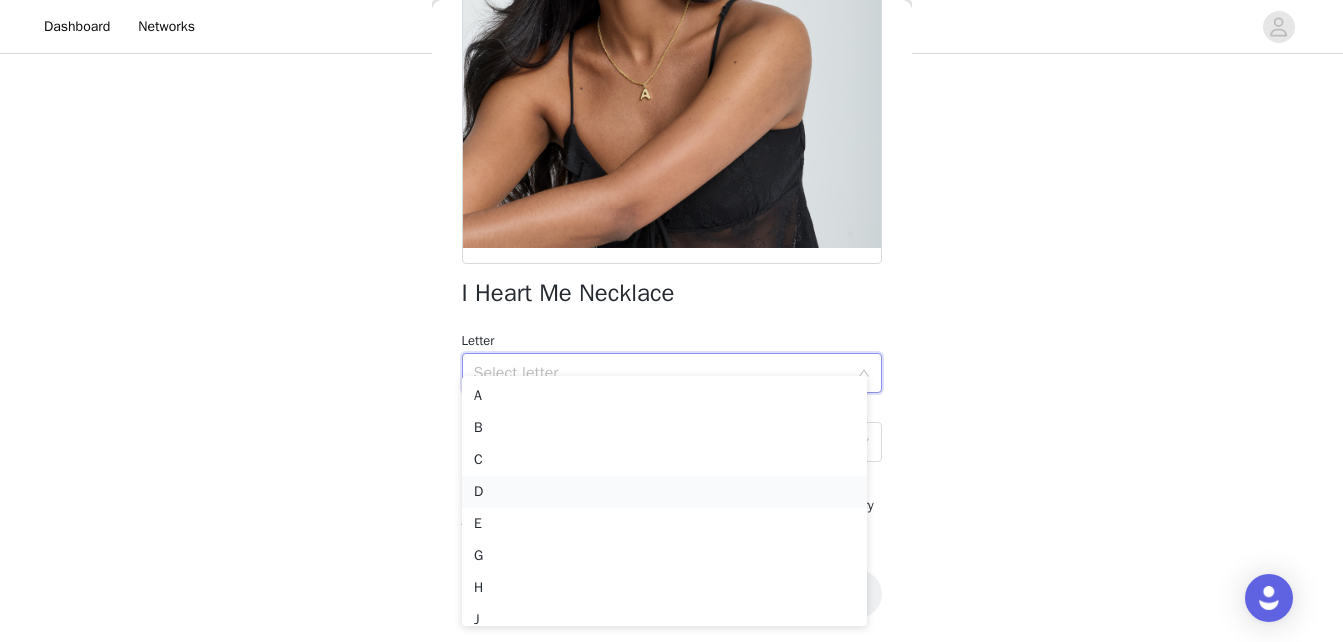 click on "D" at bounding box center (664, 492) 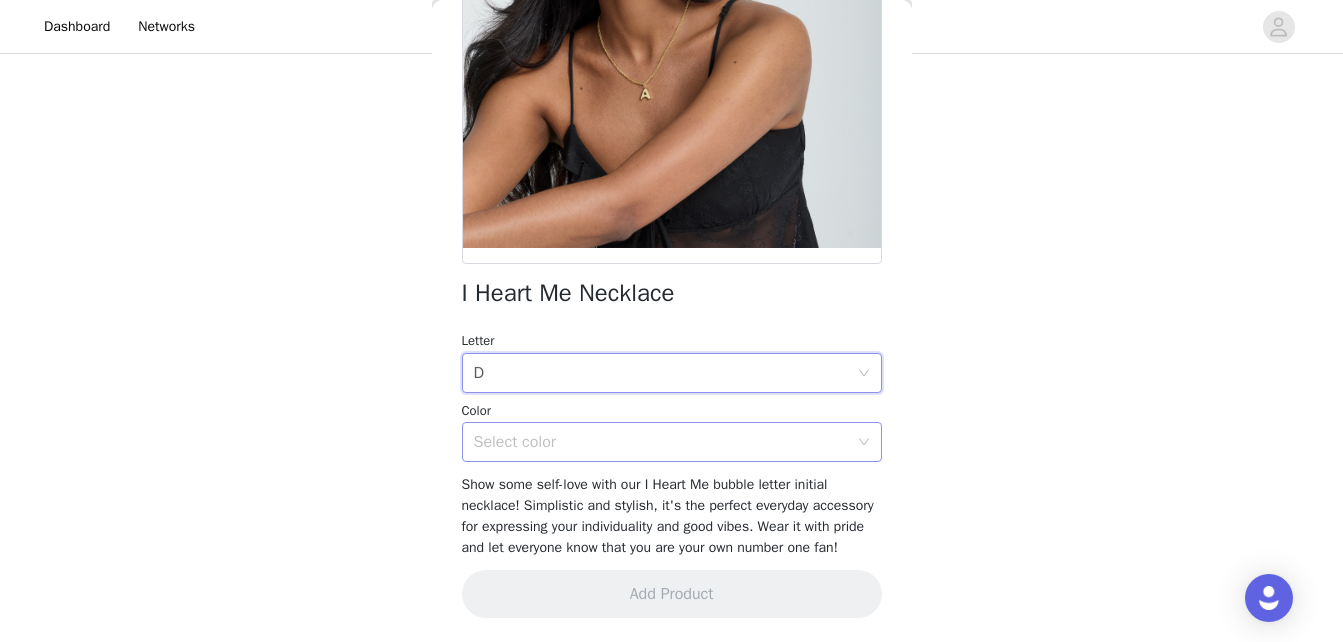 click on "Select color" at bounding box center [661, 442] 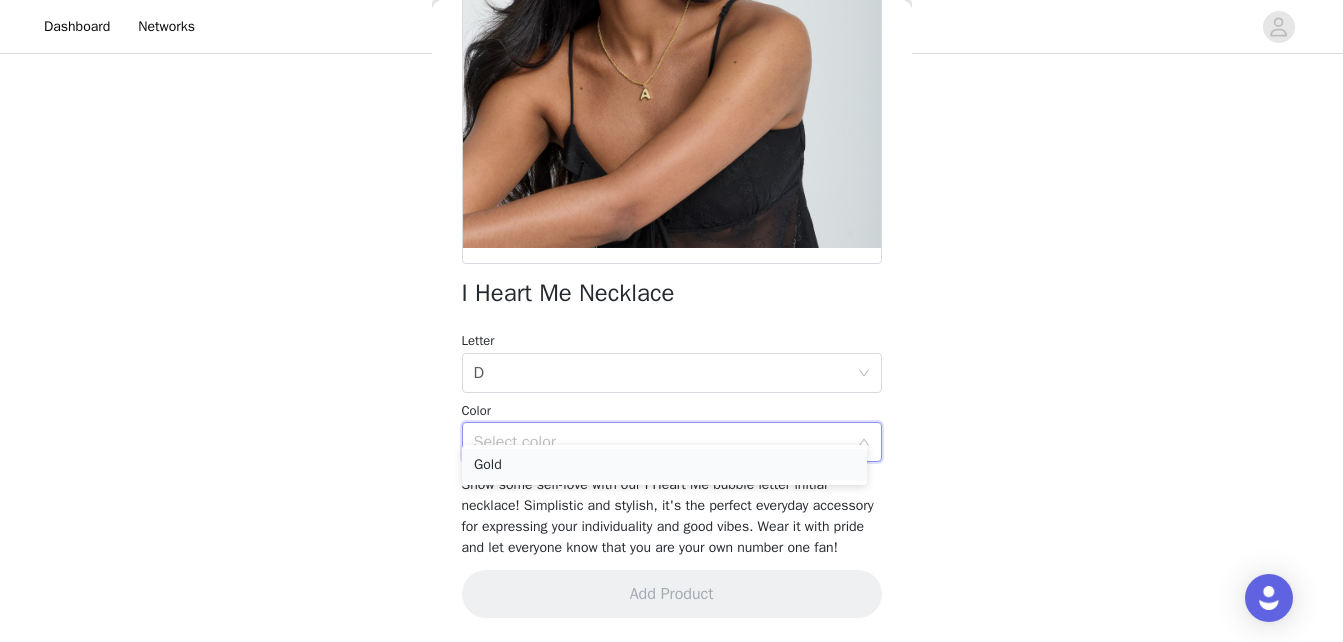 click on "Gold" at bounding box center (664, 465) 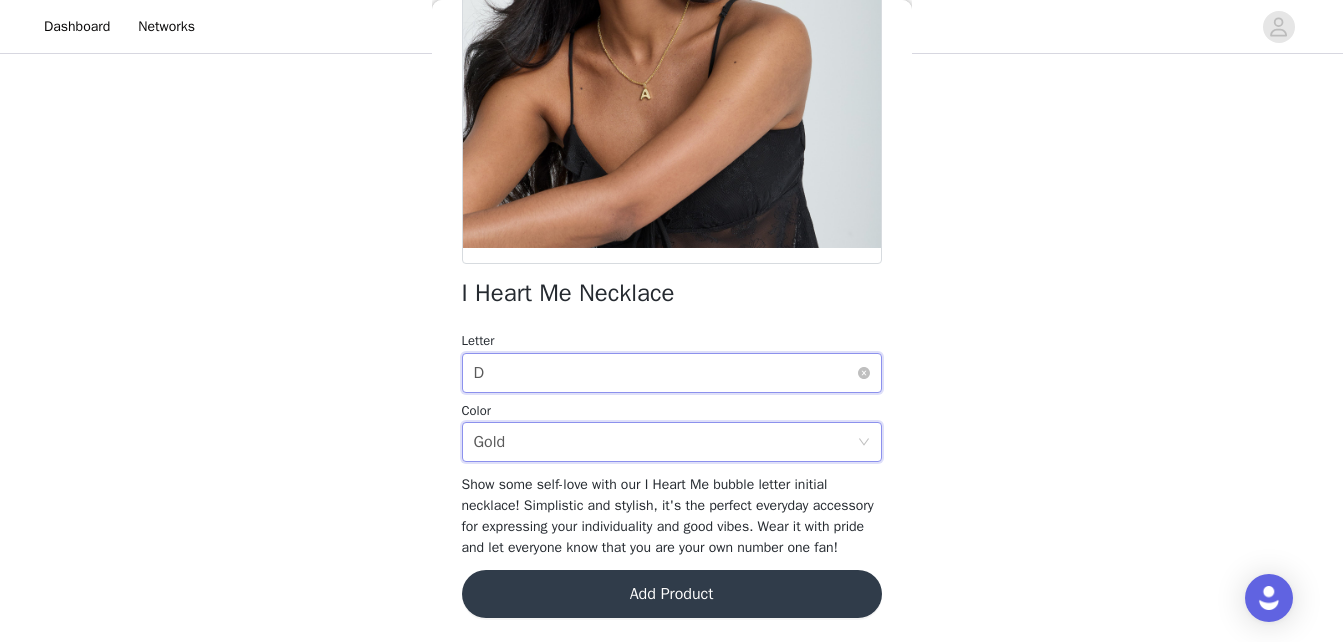 click on "Select letter D" at bounding box center (665, 373) 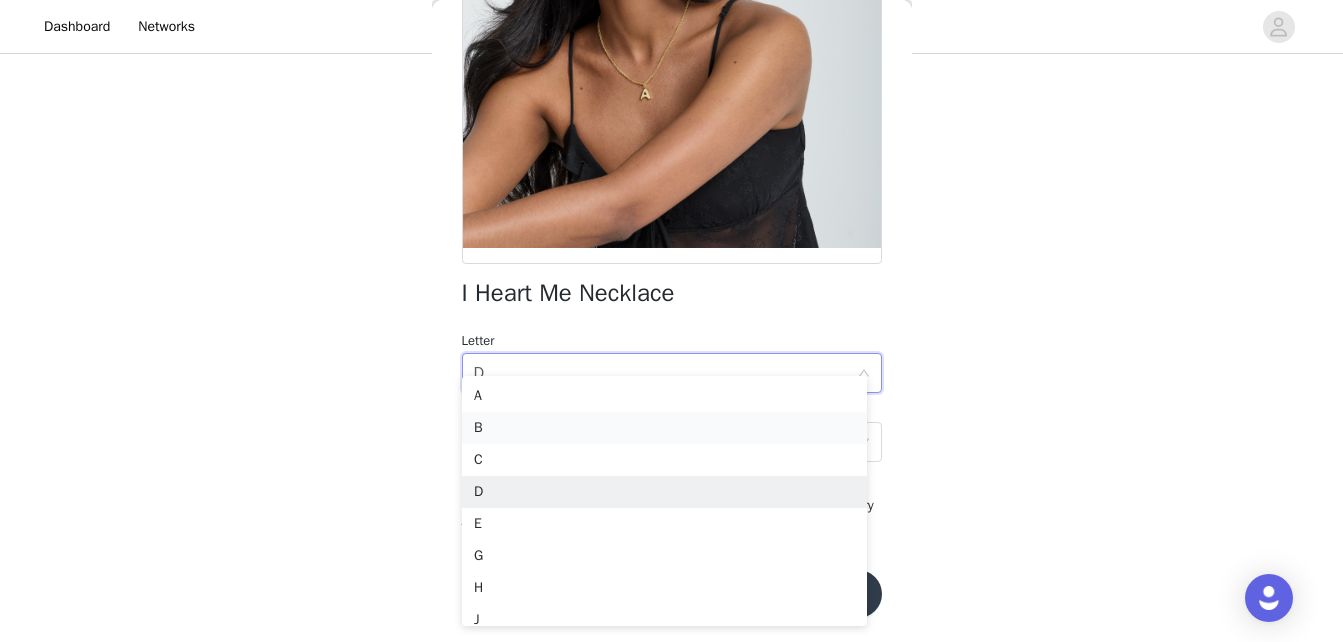 click on "B" at bounding box center [664, 428] 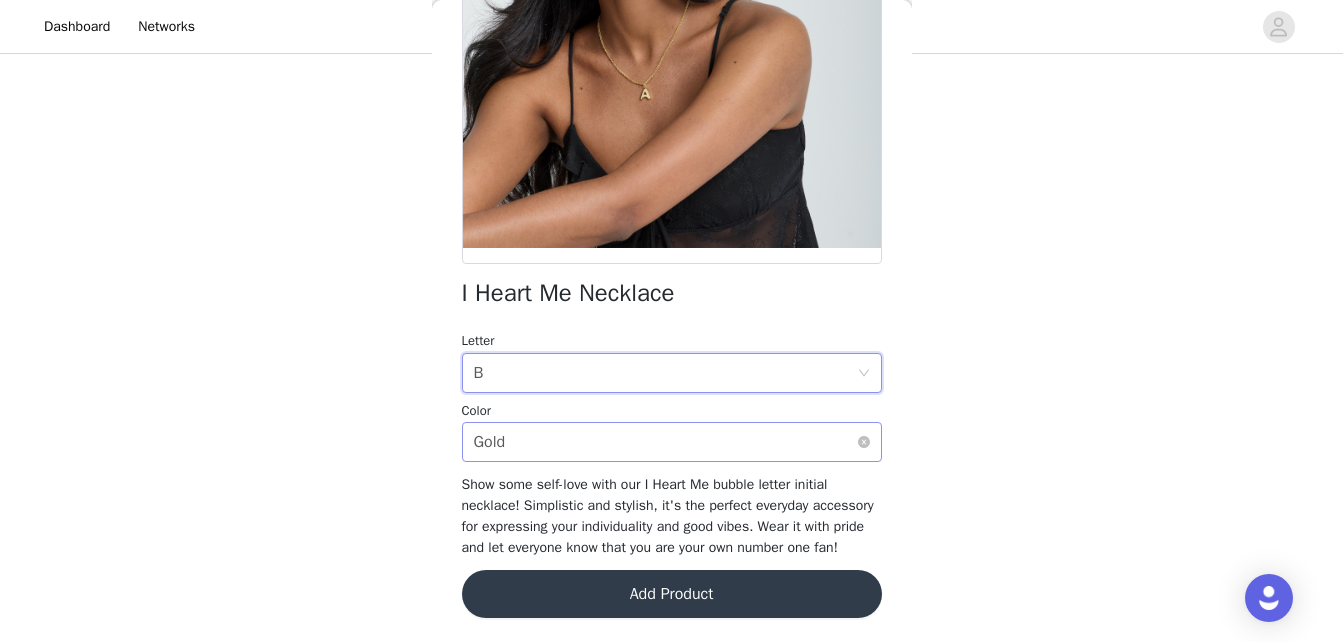 click on "Select color Gold" at bounding box center [665, 442] 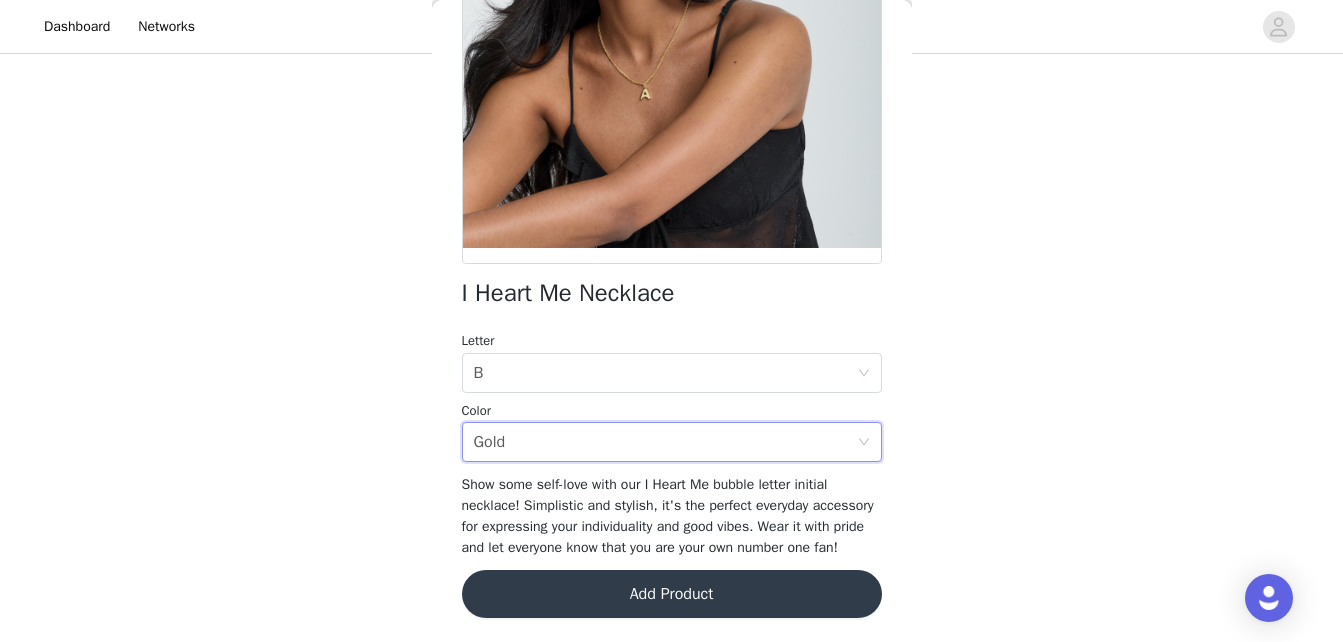 click on "STEP 2 OF 5
Pick Your Pieces!💎
Please take a look at our catalog and select 5 of your favs!❤️ If a piece you selected is out of stock it will be replaced with one of our best sellers!       2/5 Selected           Sent With Love Necklace           Pink, Silver       Edit   Remove     Hibiscus Necklace           Silver       Edit   Remove     Add Product       Back     I Heart Me Necklace               Letter   Select letter B Color   Select color Gold   Show some self-love with our I Heart Me bubble letter initial necklace! Simplistic and stylish, it's the perfect everyday accessory for expressing your individuality and good vibes. Wear it with pride and let everyone know that you are your own number one fan!   Add Product" at bounding box center (671, 141) 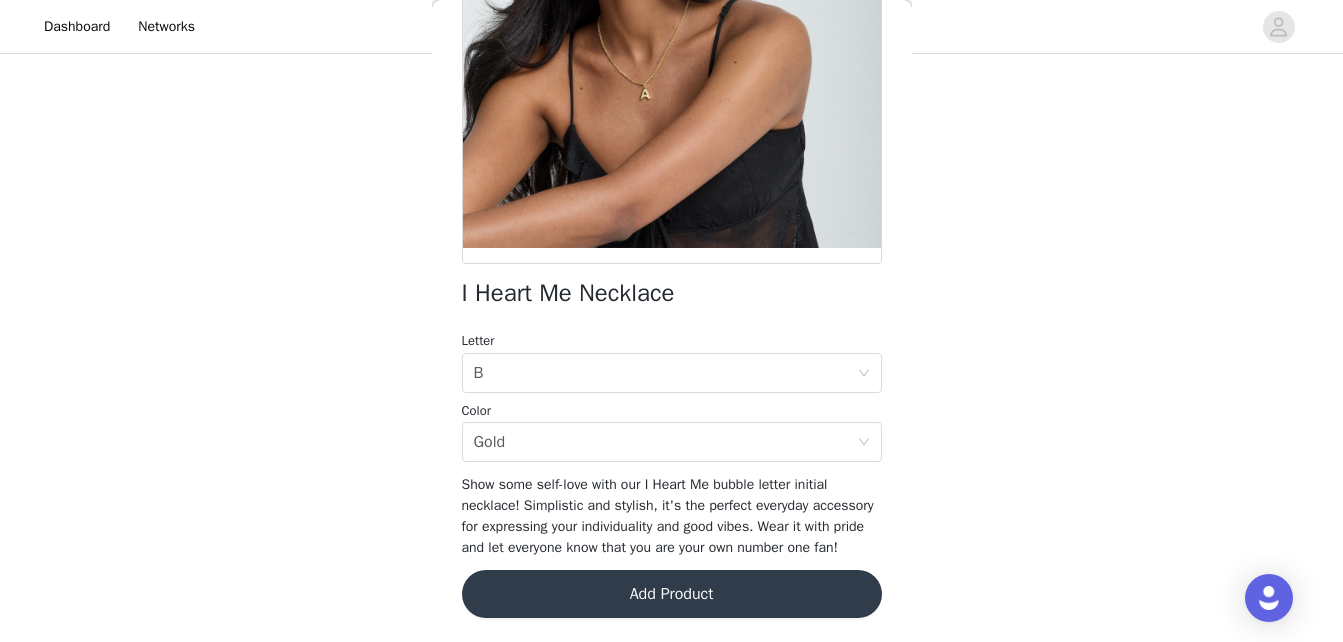 scroll, scrollTop: 193, scrollLeft: 0, axis: vertical 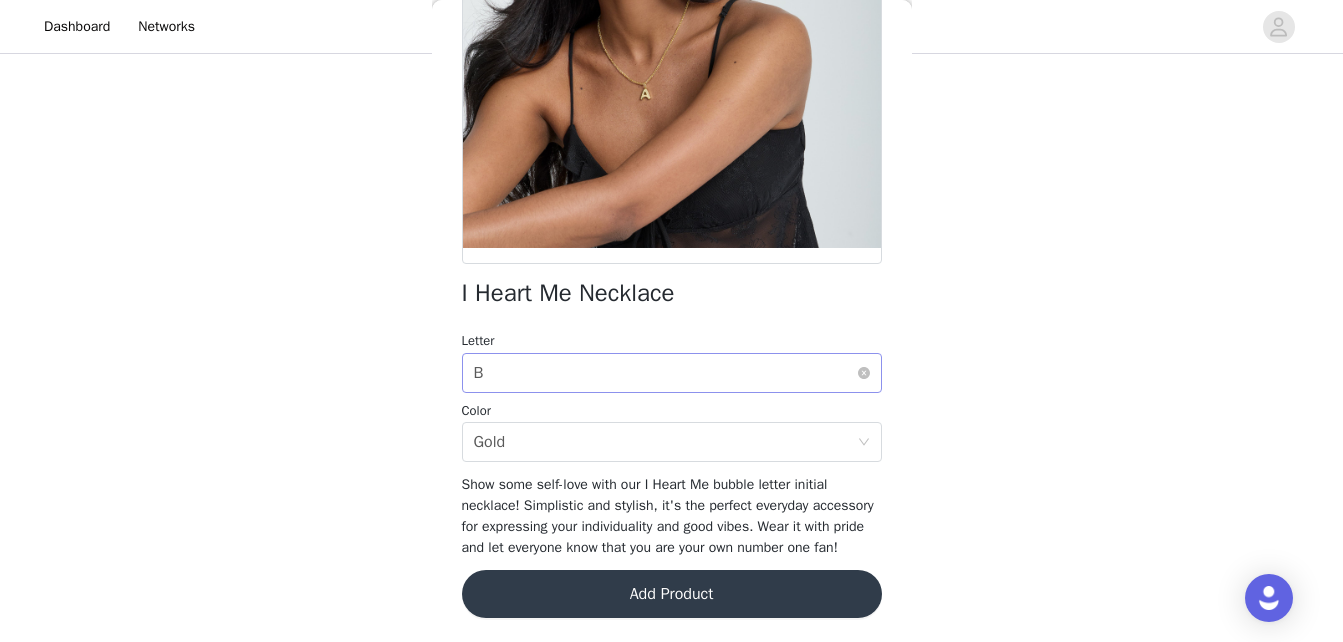 click on "Select letter B" at bounding box center (665, 373) 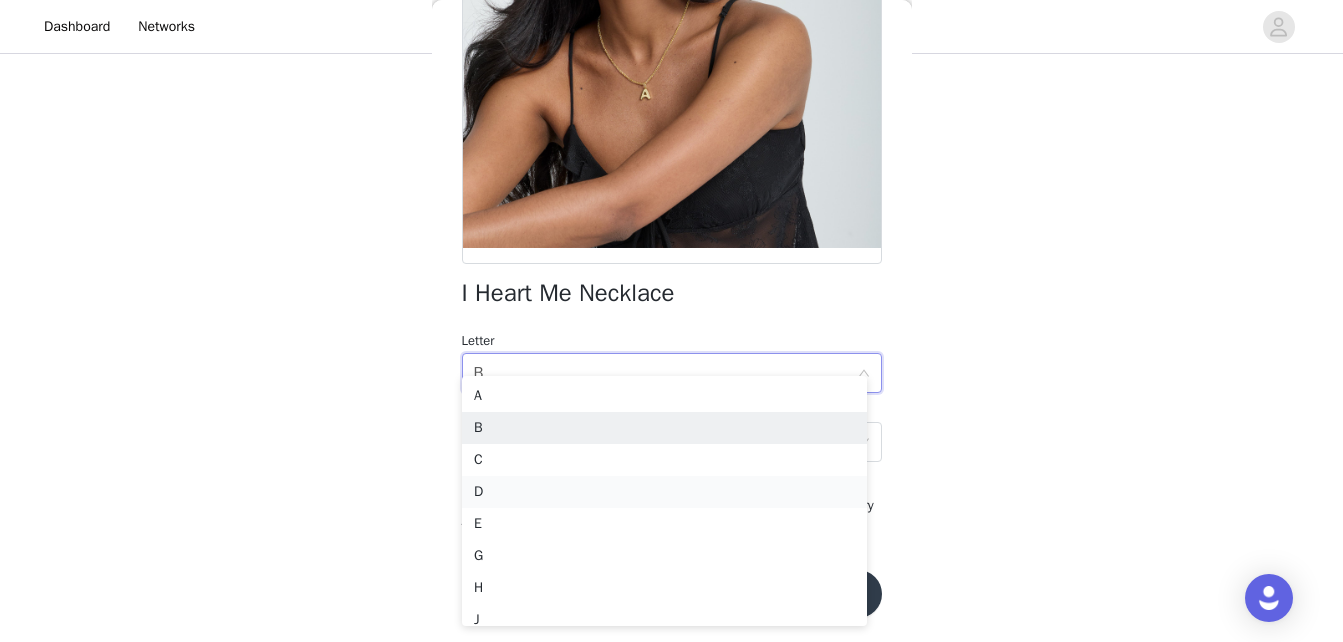 click on "D" at bounding box center (664, 492) 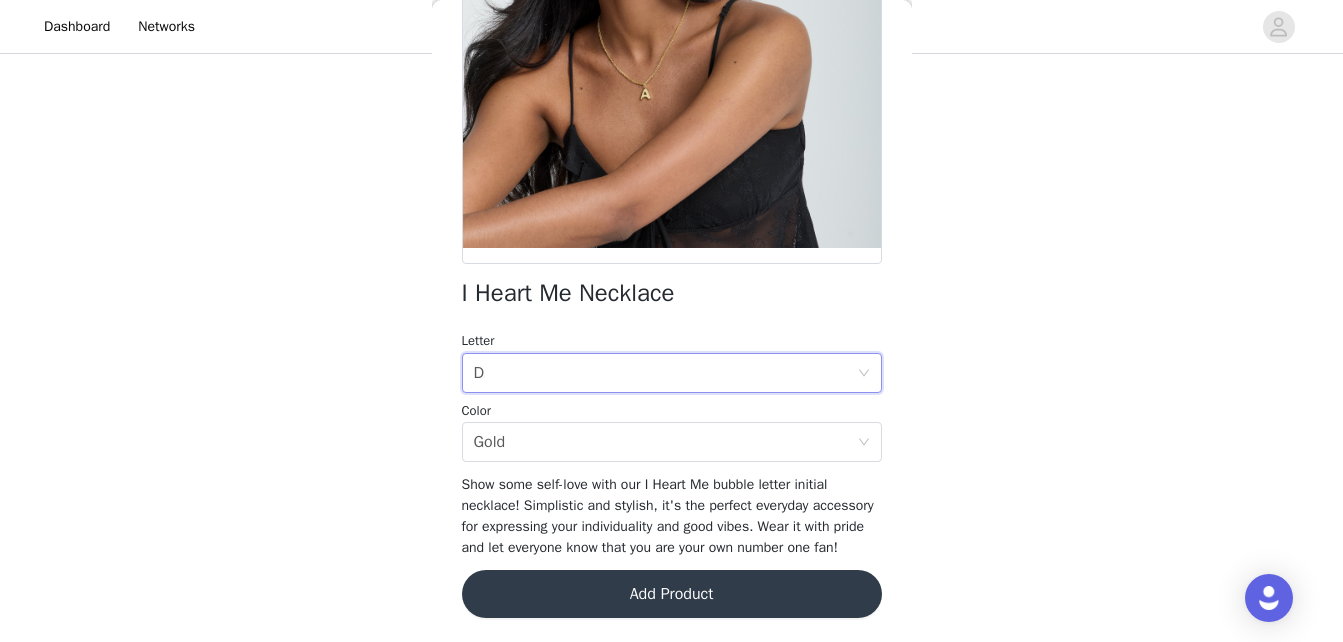 click on "Add Product" at bounding box center (672, 594) 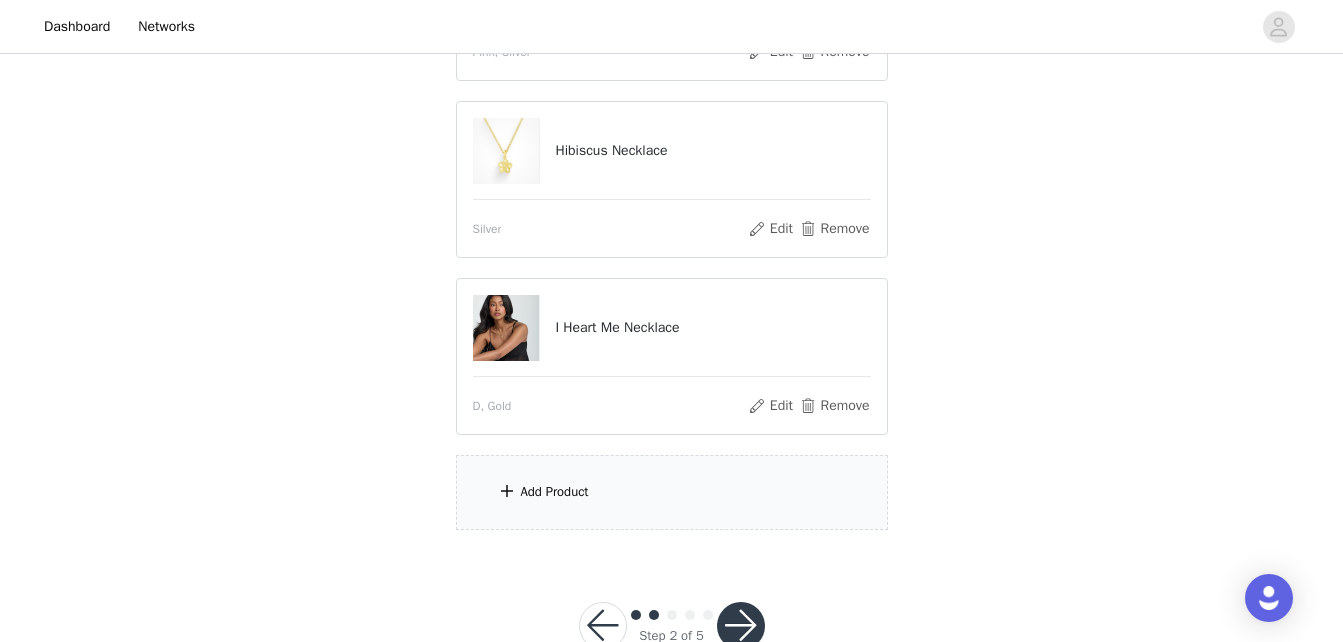 scroll, scrollTop: 450, scrollLeft: 0, axis: vertical 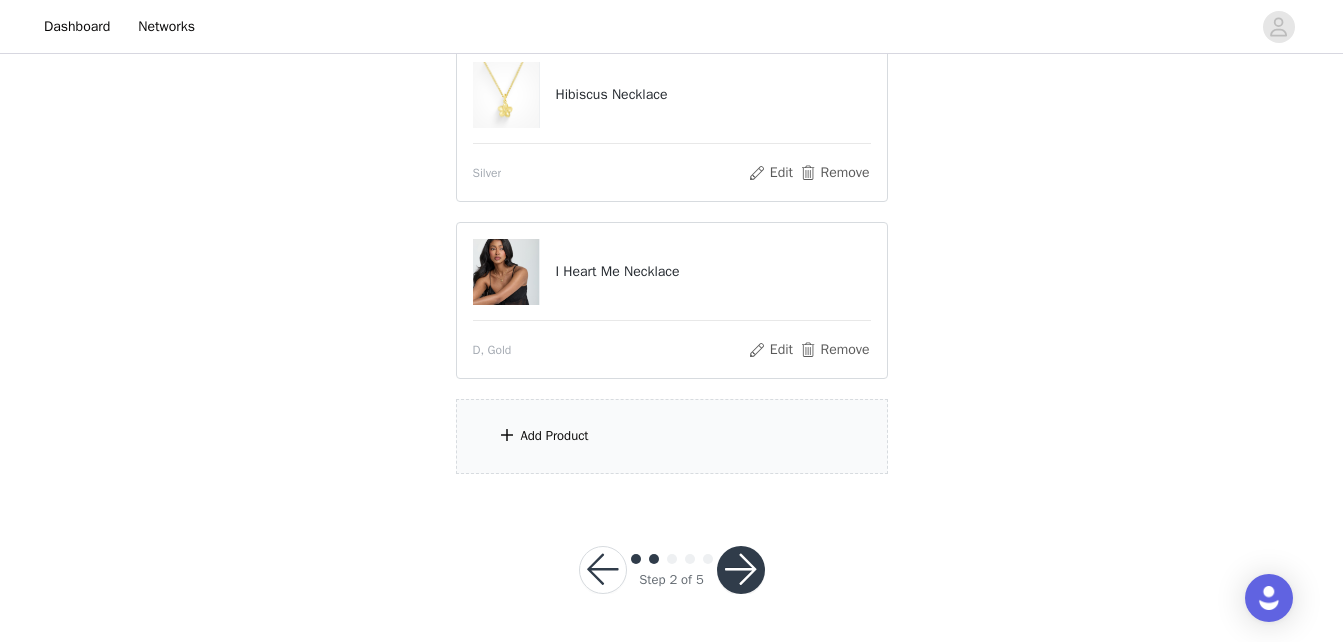 click on "Add Product" at bounding box center (672, 436) 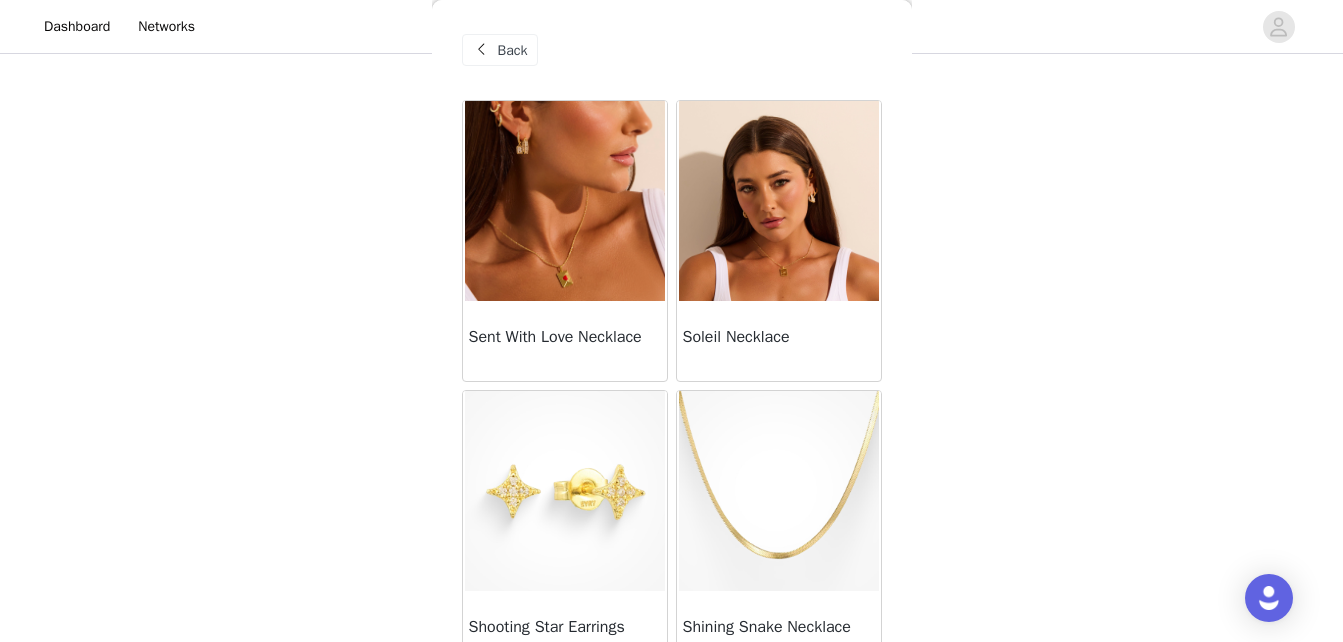 click at bounding box center (565, 491) 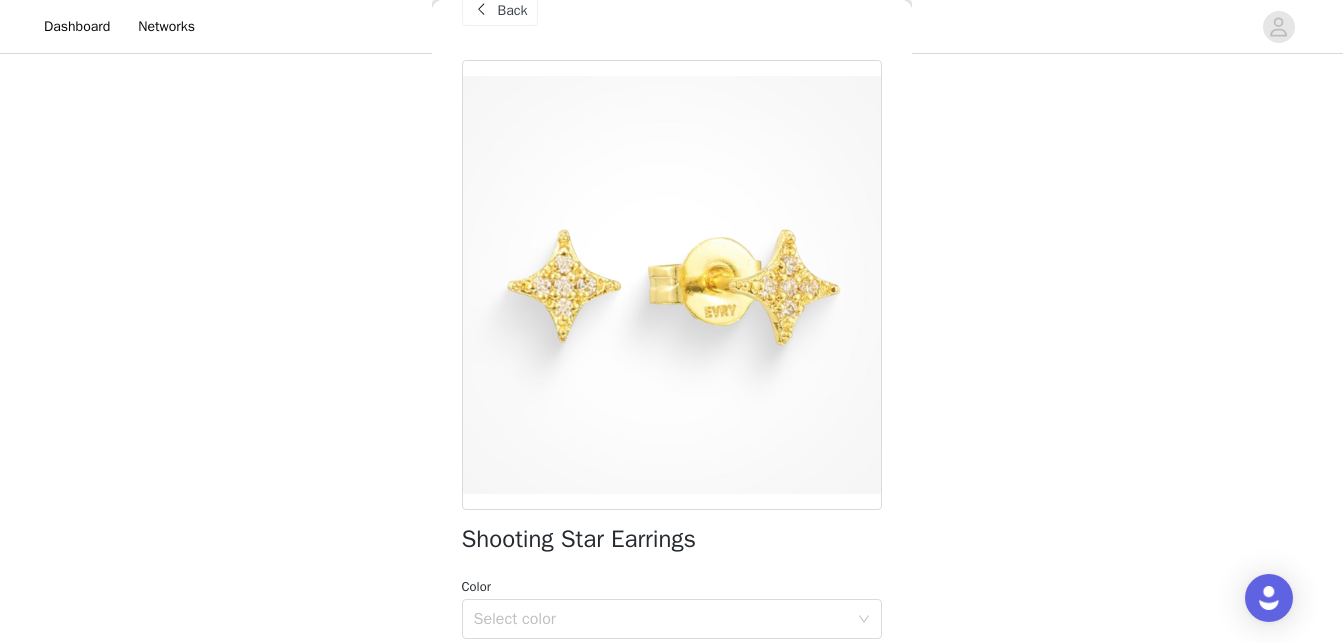 scroll, scrollTop: 120, scrollLeft: 0, axis: vertical 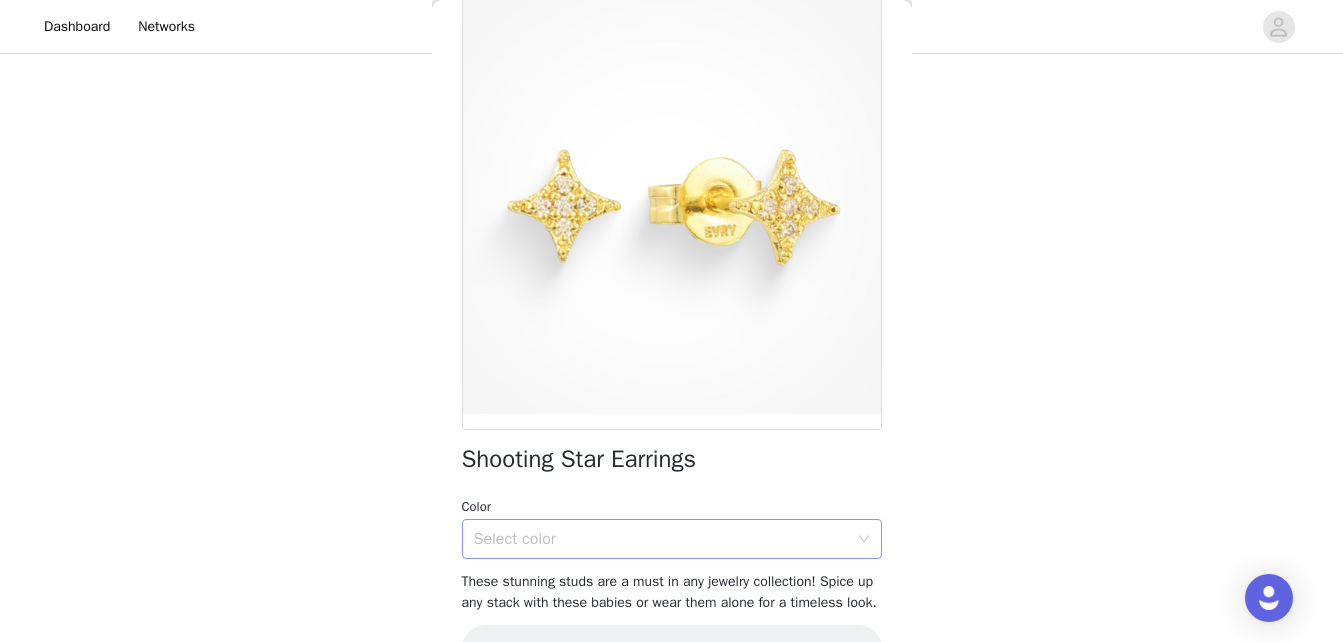 click on "Select color" at bounding box center (661, 539) 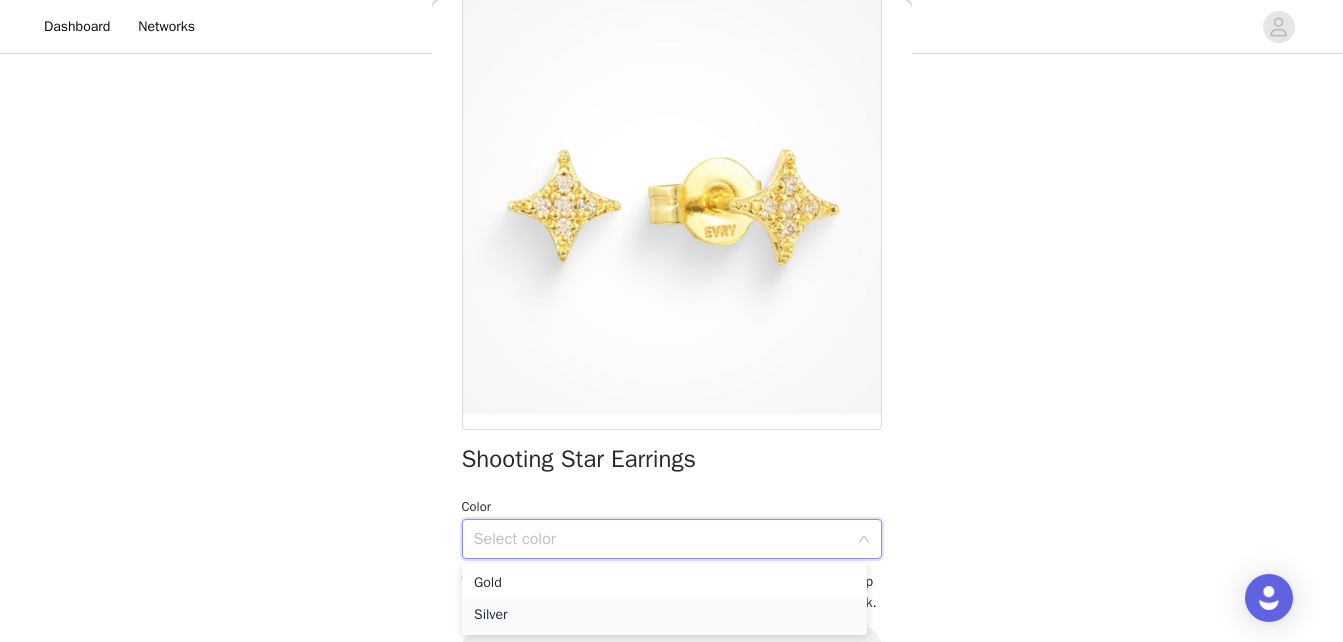 click on "Silver" at bounding box center (664, 615) 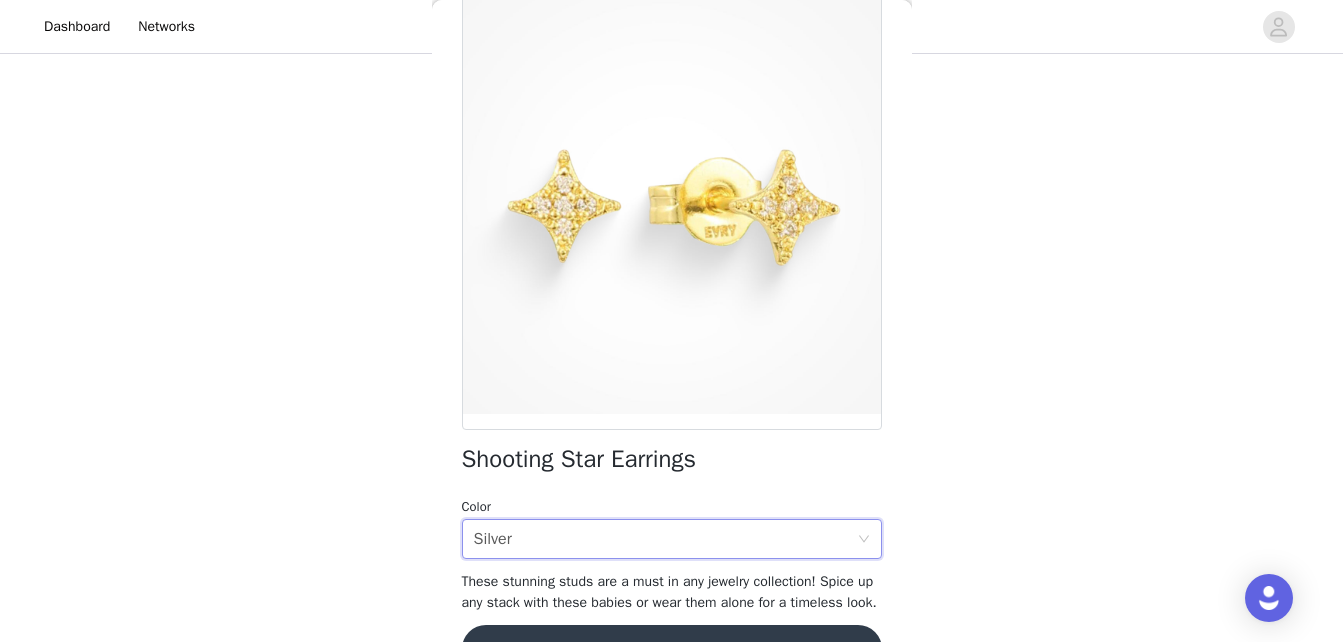 click on "Shooting Star Earrings               Color   Select color Silver   These stunning studs are a must in any jewelry collection! Spice up any stack with these babies or wear them alone for a timeless look.     Add Product" at bounding box center (672, 338) 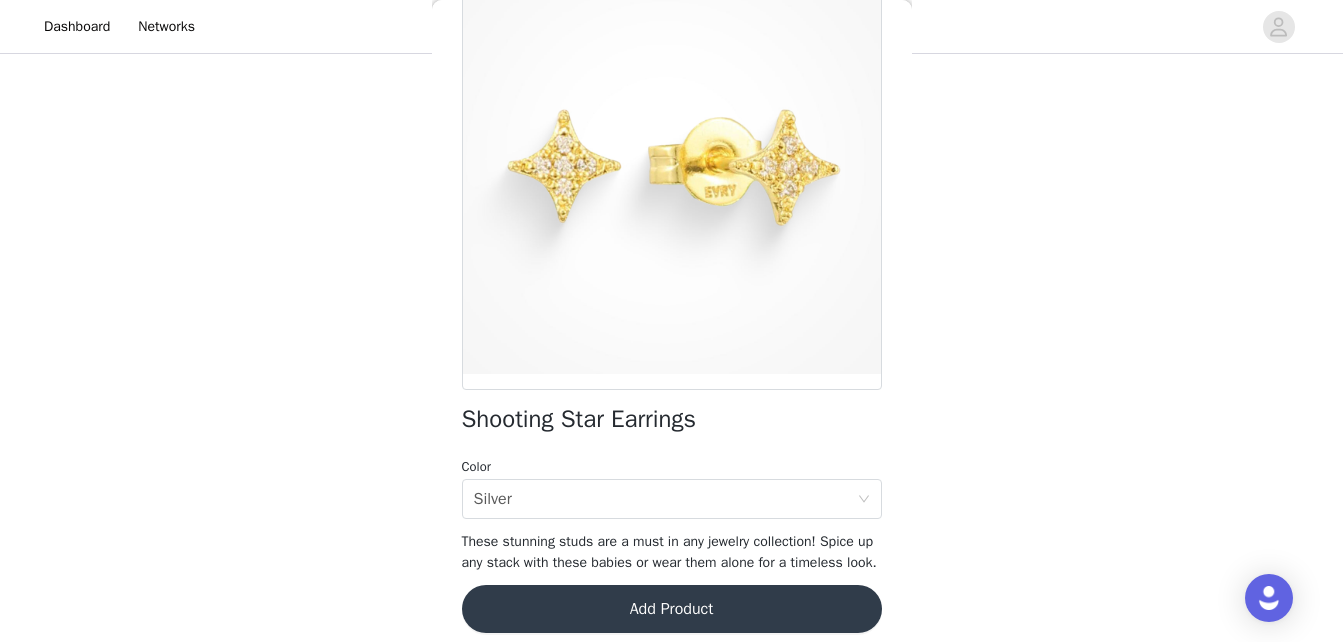 scroll, scrollTop: 196, scrollLeft: 0, axis: vertical 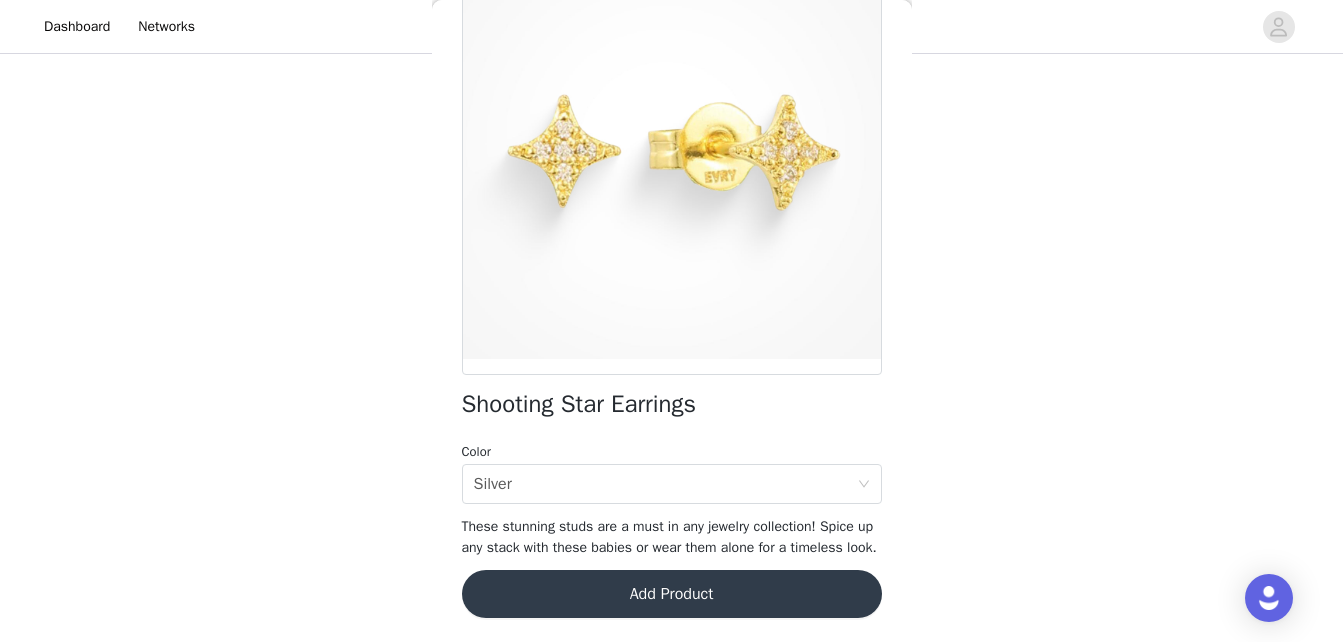 click on "Add Product" at bounding box center (672, 594) 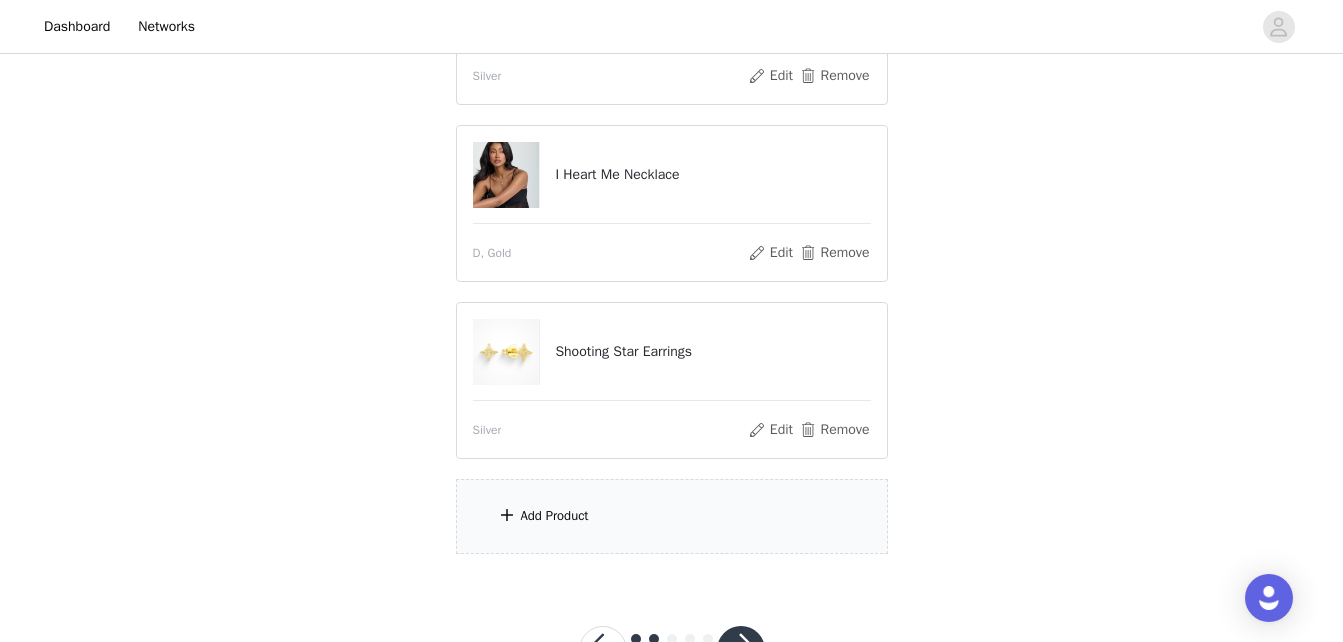 scroll, scrollTop: 627, scrollLeft: 0, axis: vertical 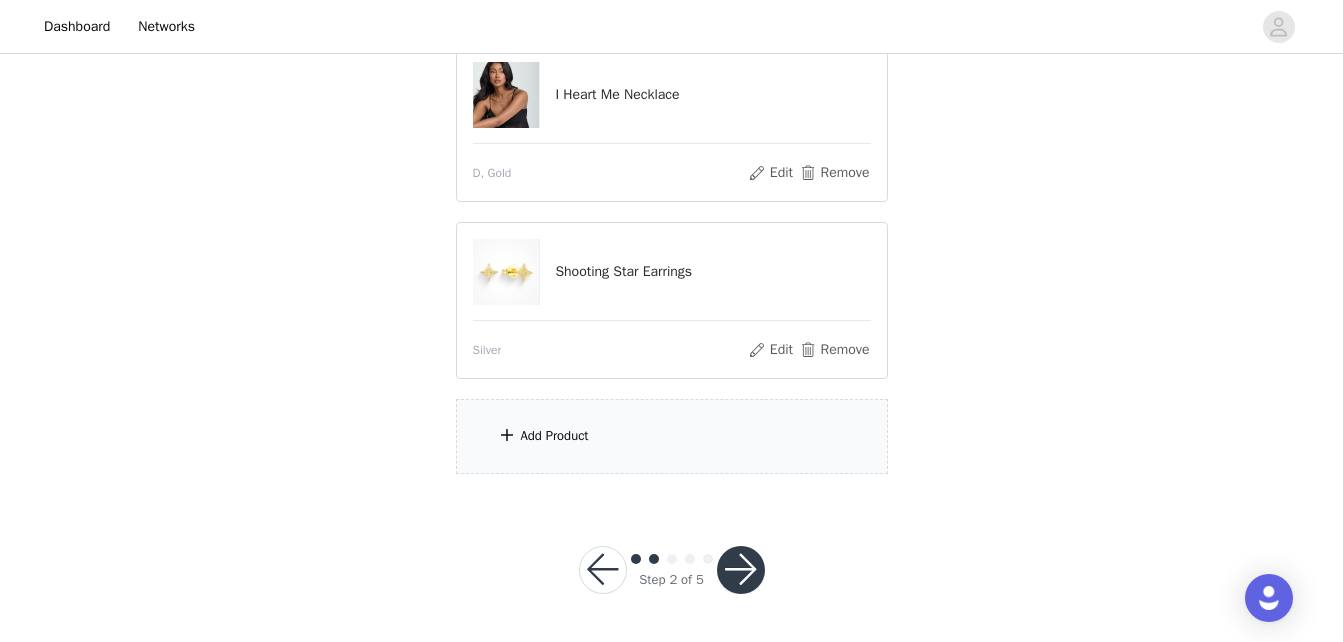 click on "Add Product" at bounding box center (555, 436) 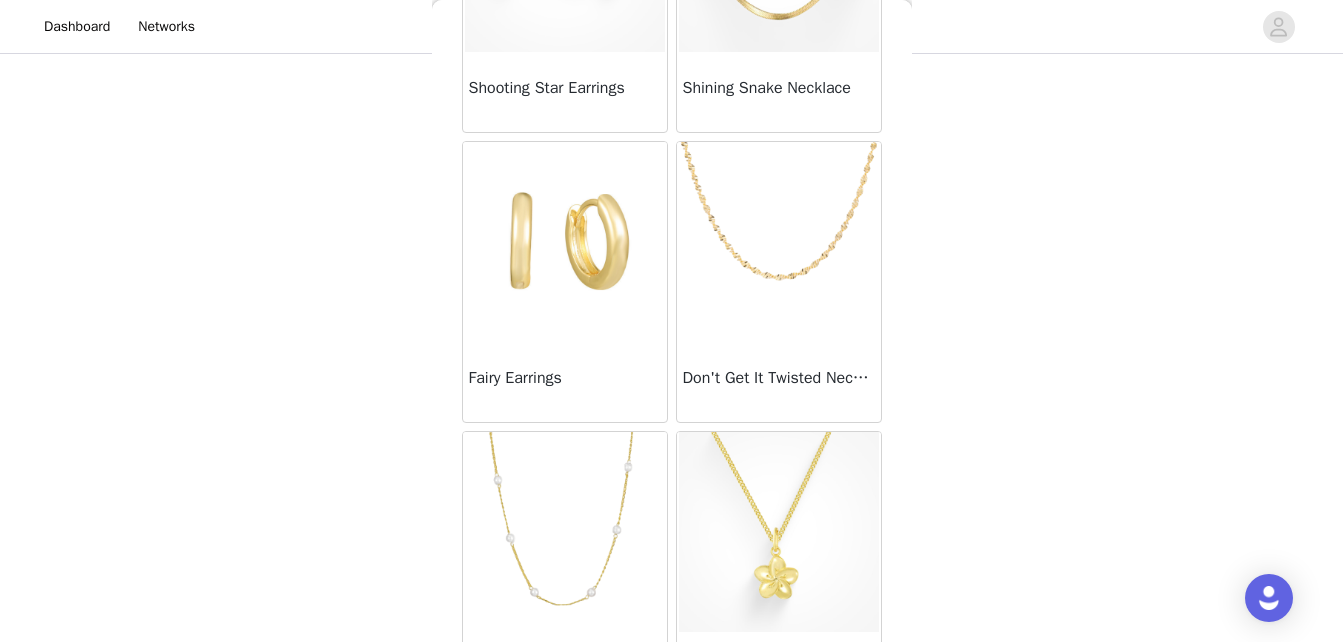 scroll, scrollTop: 535, scrollLeft: 0, axis: vertical 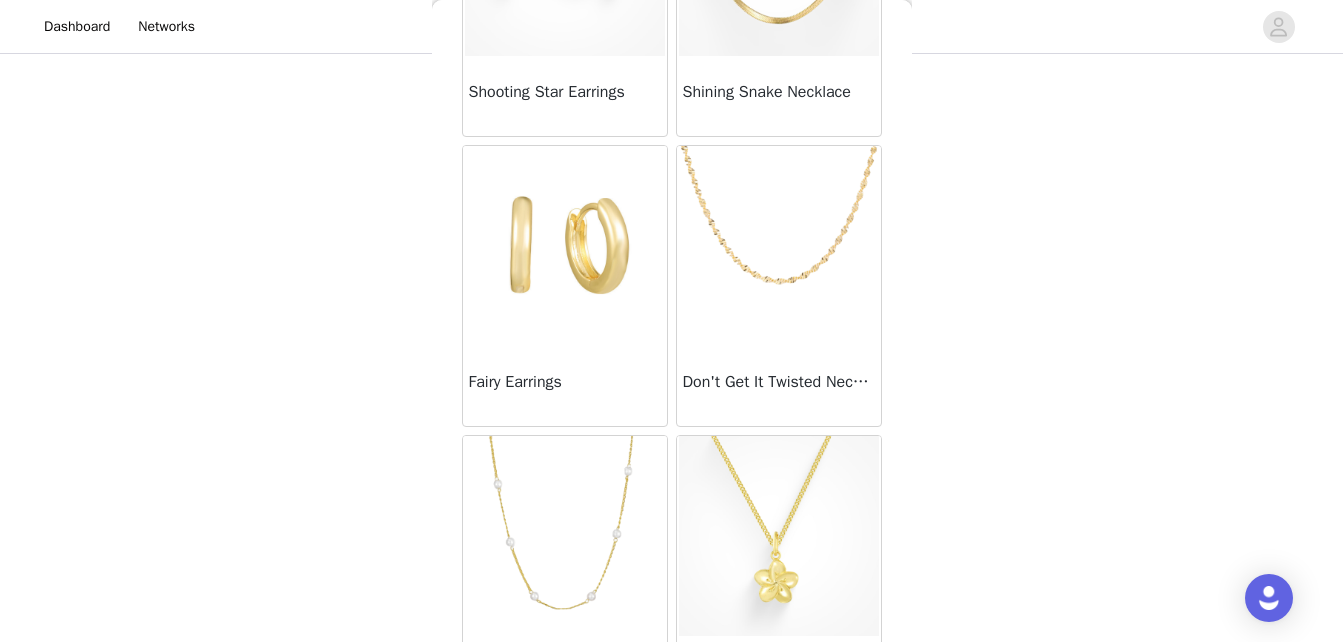 click on "Fairy Earrings" at bounding box center [565, 386] 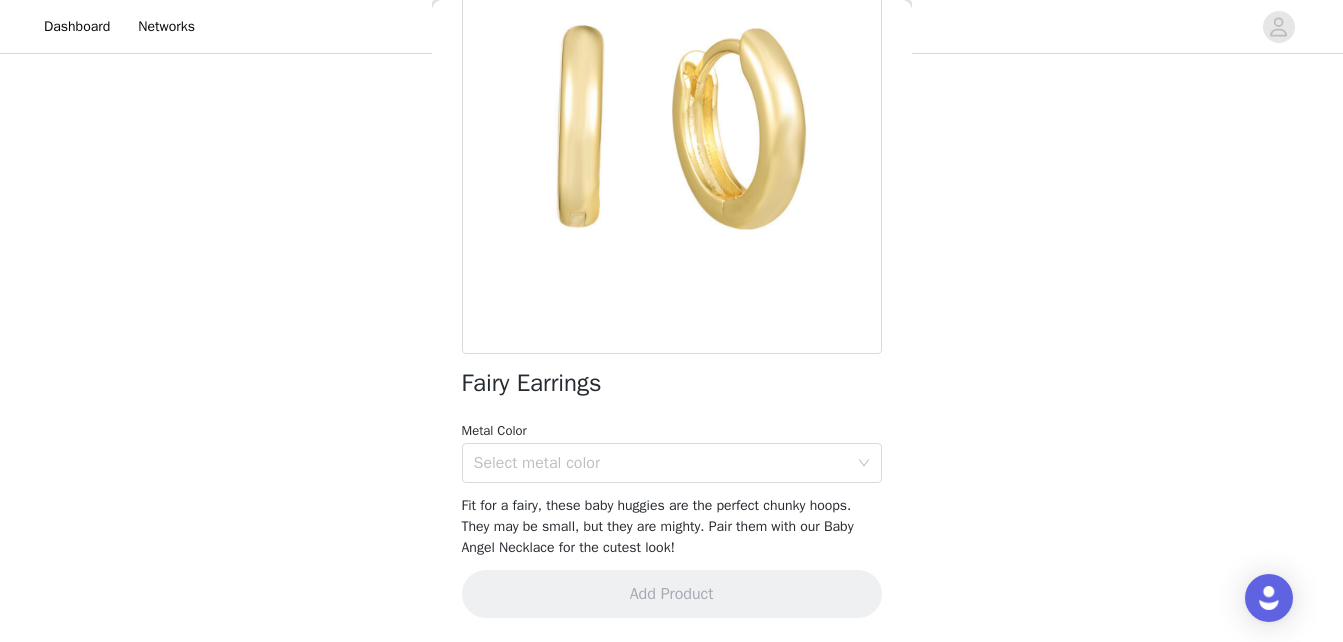 scroll, scrollTop: 196, scrollLeft: 0, axis: vertical 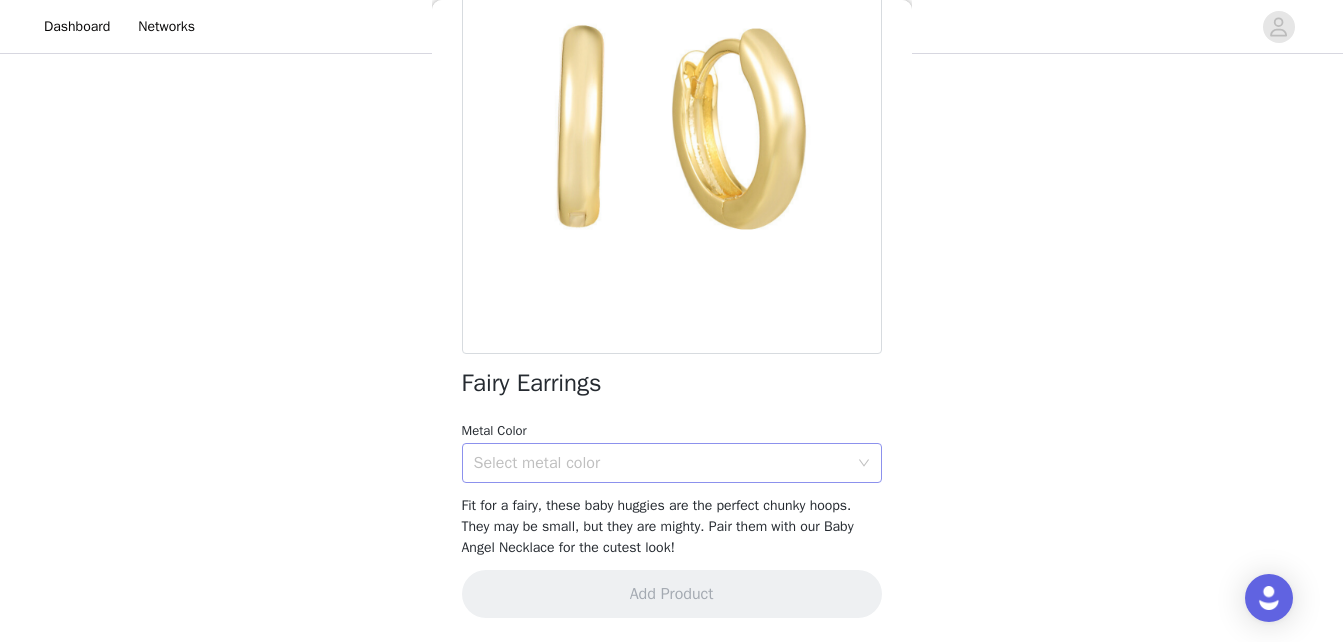 click on "Select metal color" at bounding box center [661, 463] 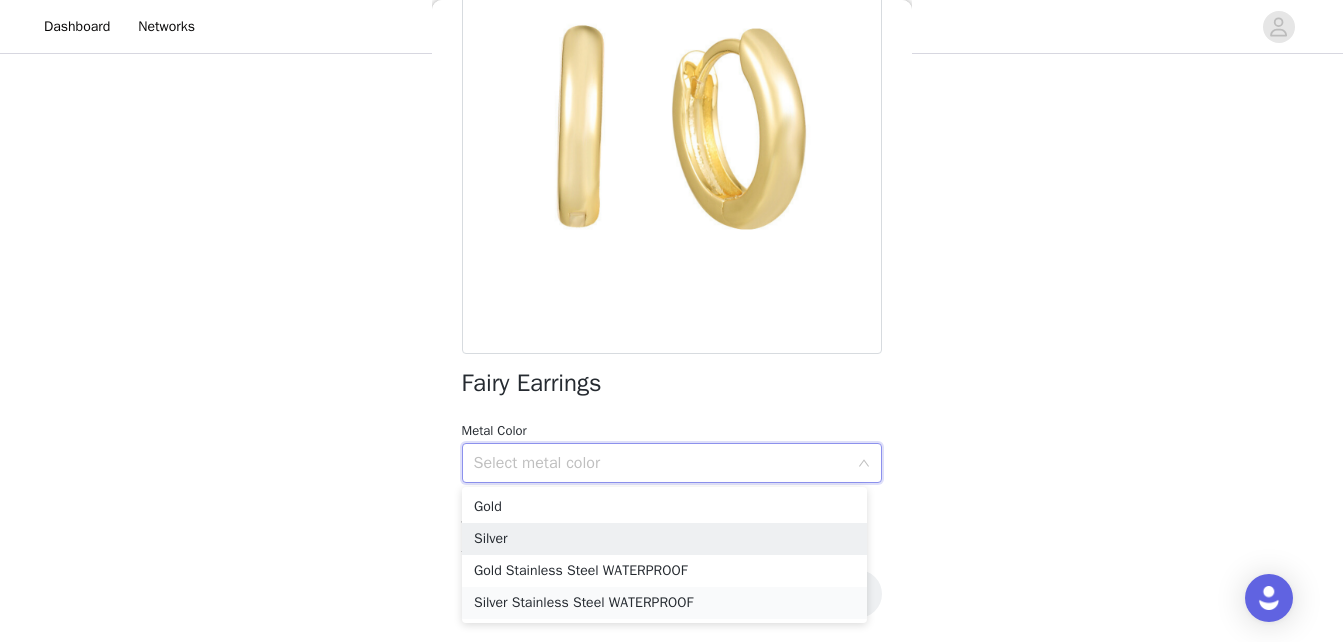 drag, startPoint x: 623, startPoint y: 525, endPoint x: 562, endPoint y: 588, distance: 87.69264 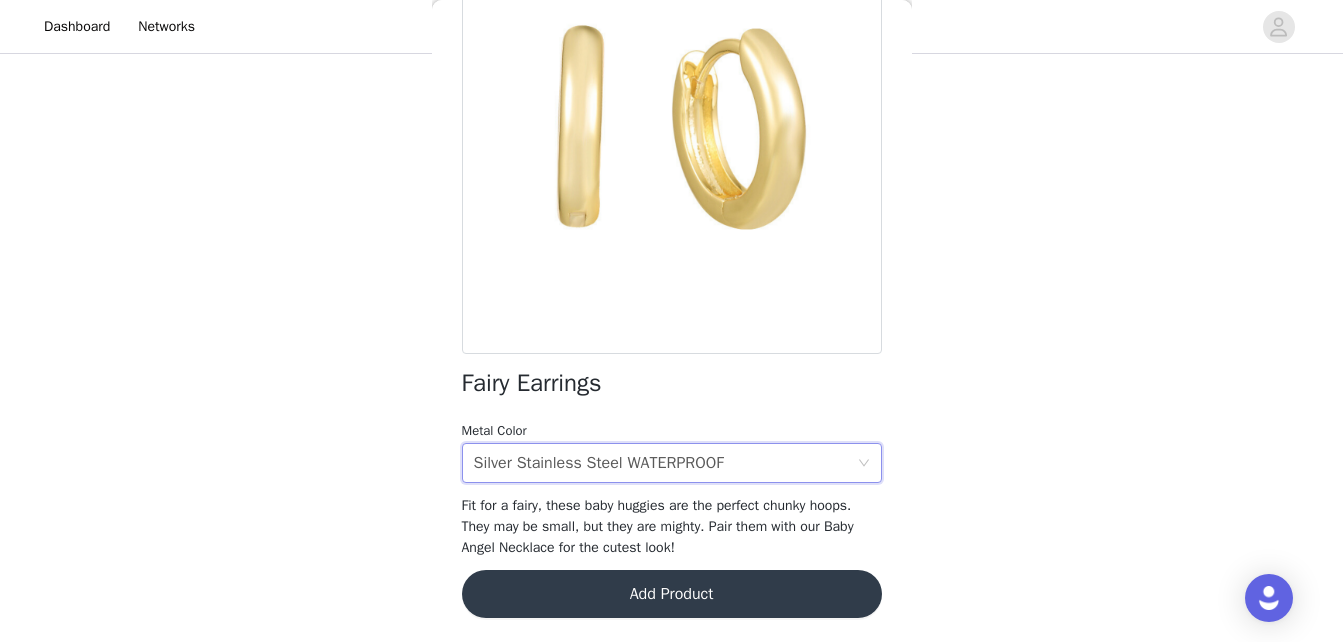 click on "Add Product" at bounding box center (672, 594) 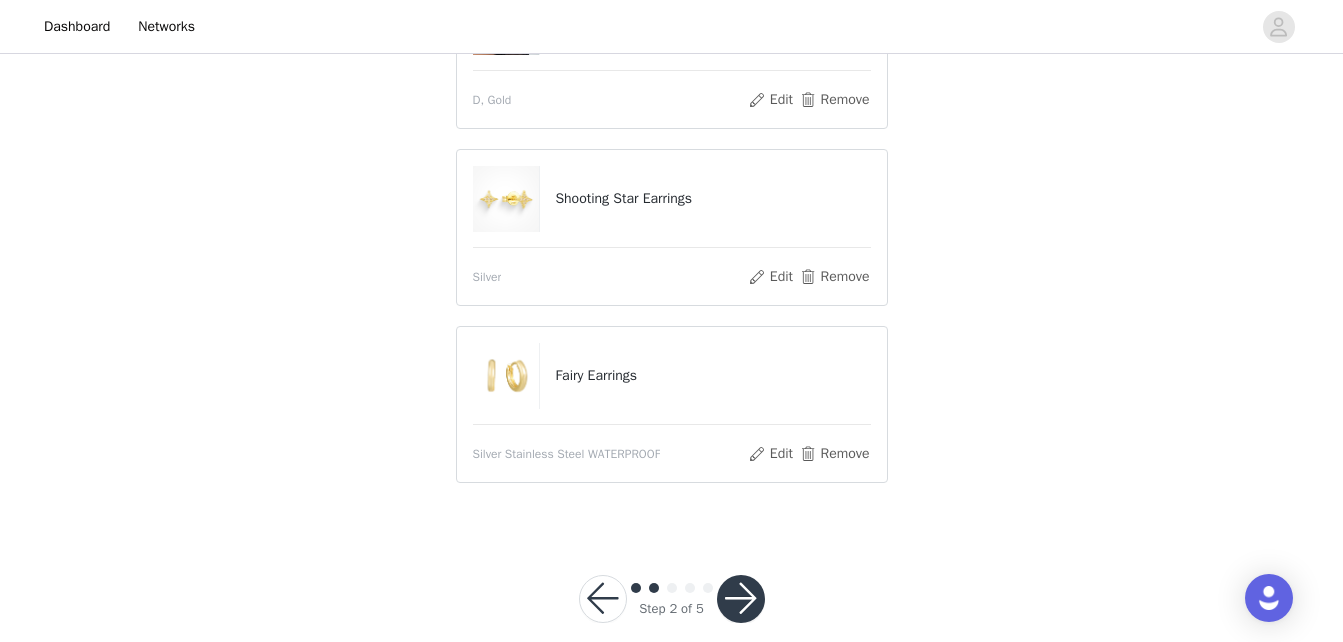 scroll, scrollTop: 696, scrollLeft: 0, axis: vertical 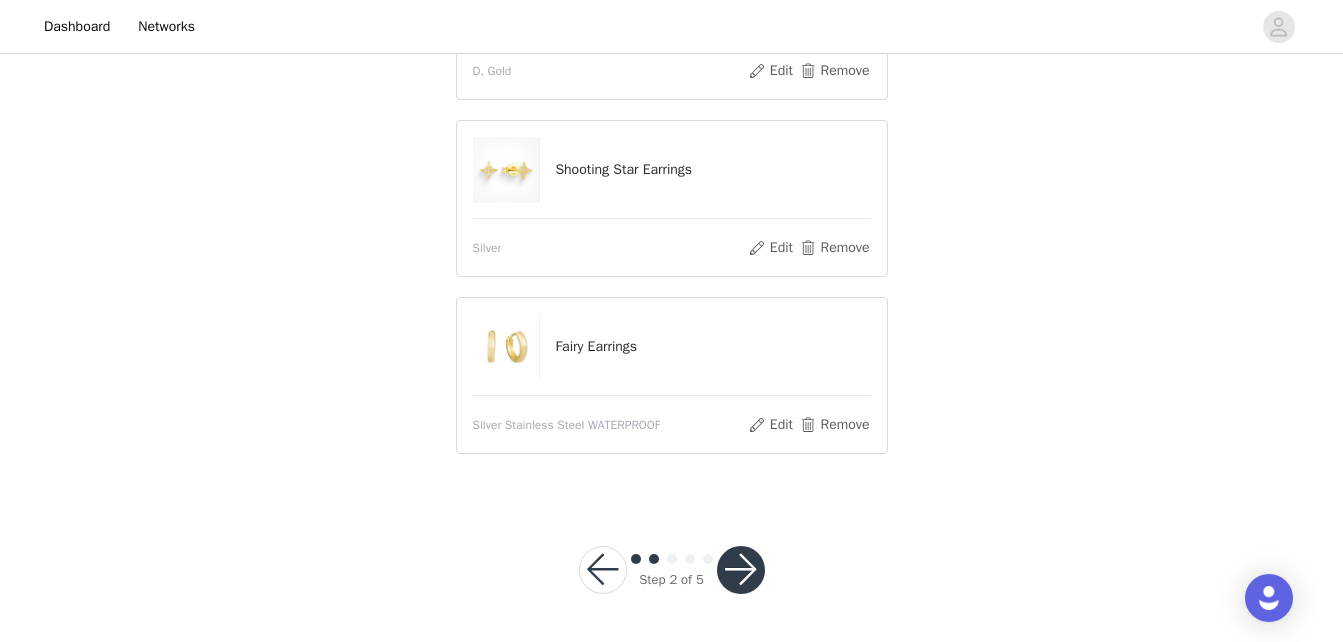 click at bounding box center [741, 570] 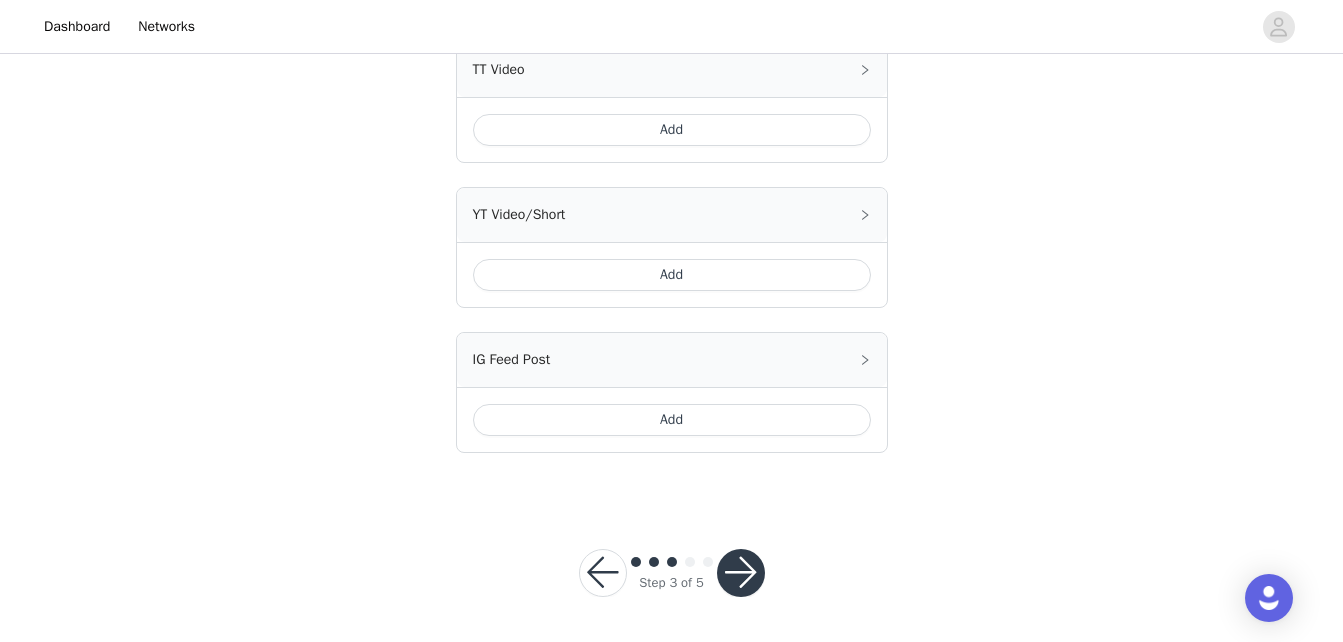 scroll, scrollTop: 1107, scrollLeft: 0, axis: vertical 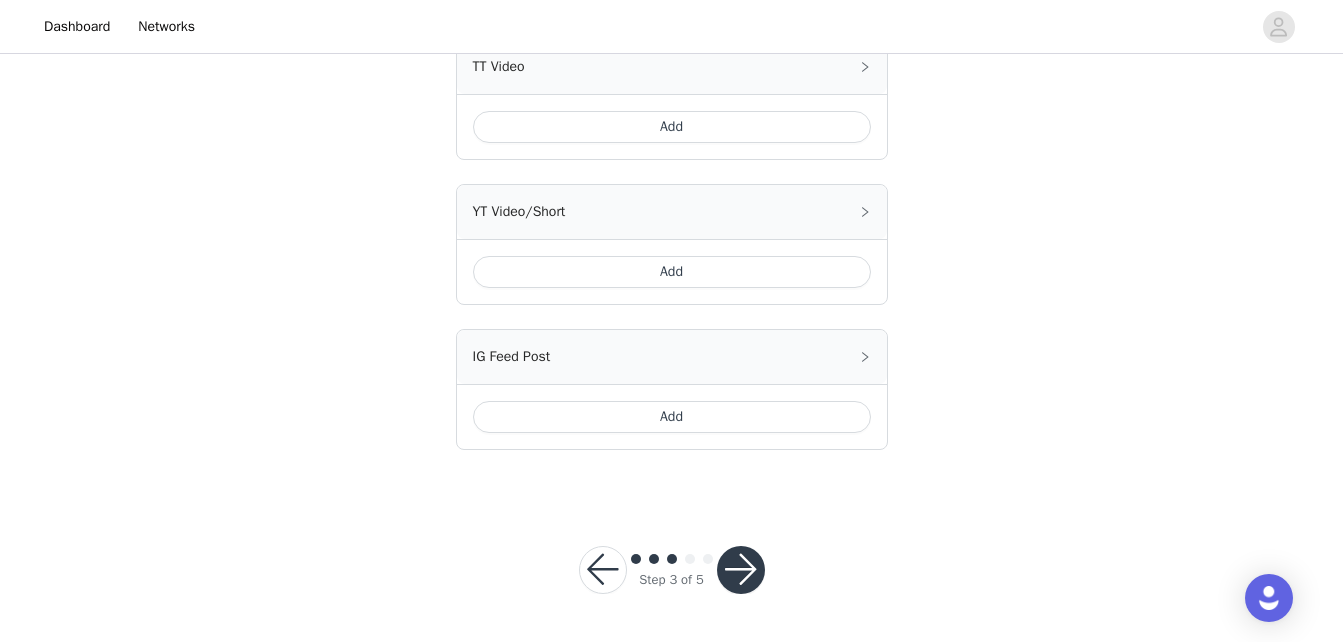 click at bounding box center (741, 570) 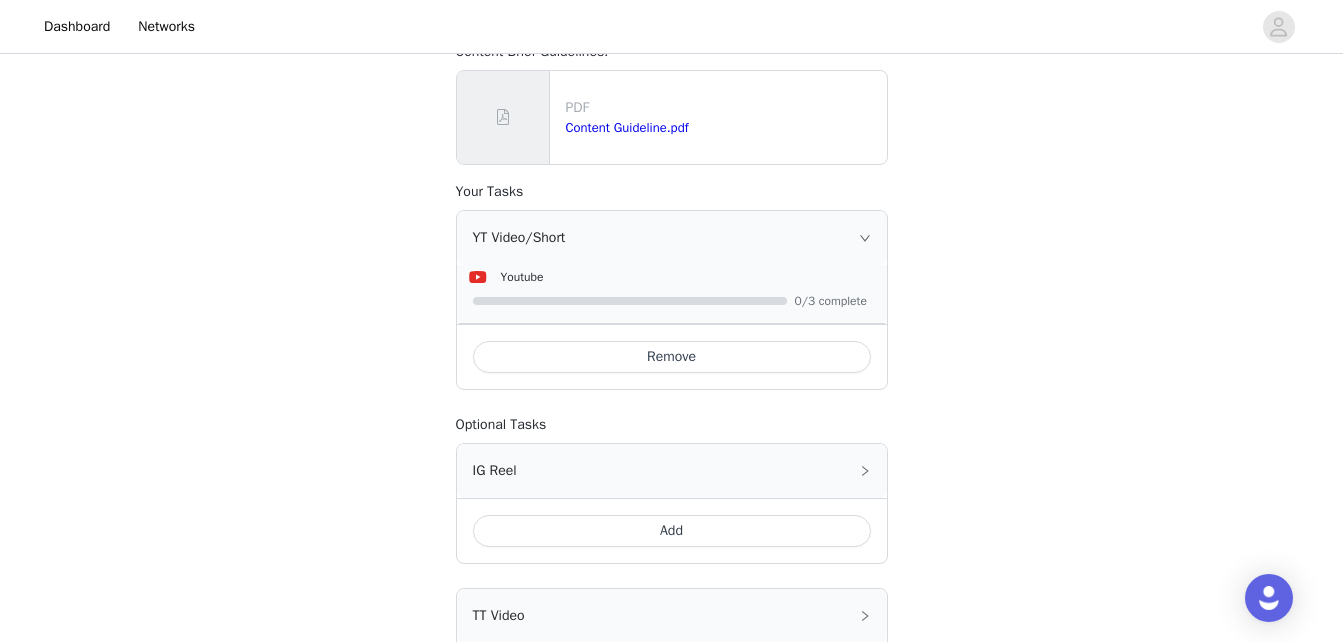 scroll, scrollTop: 755, scrollLeft: 0, axis: vertical 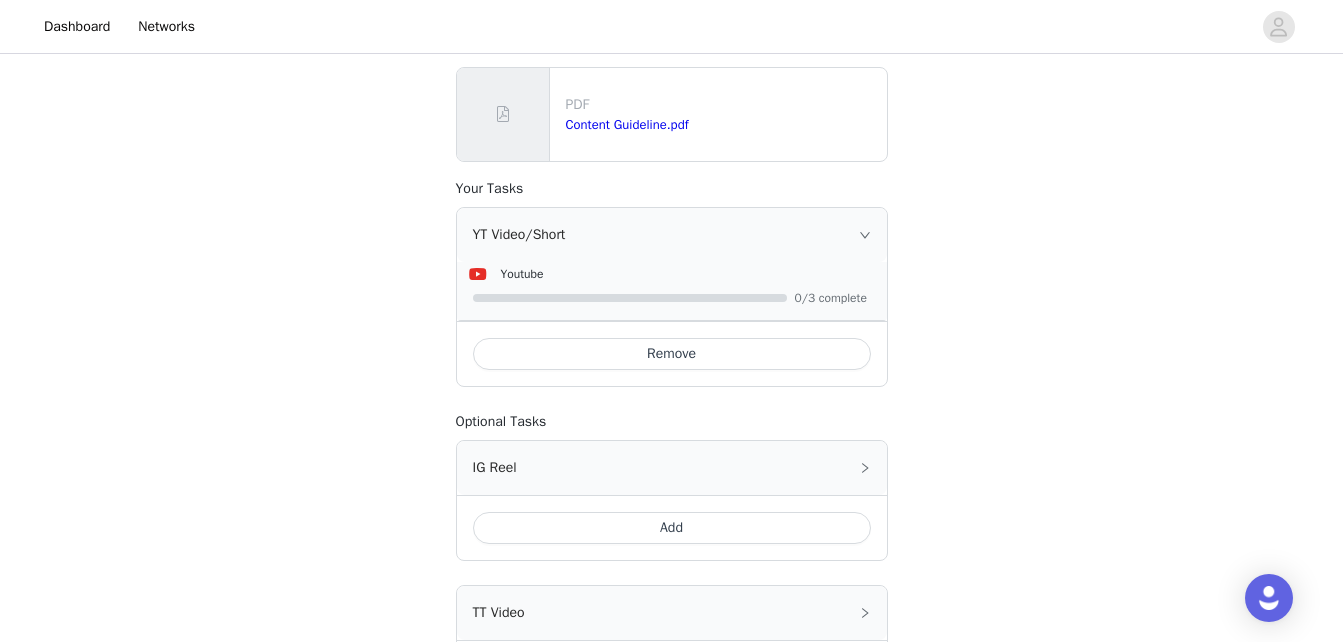 click on "Remove" at bounding box center (672, 354) 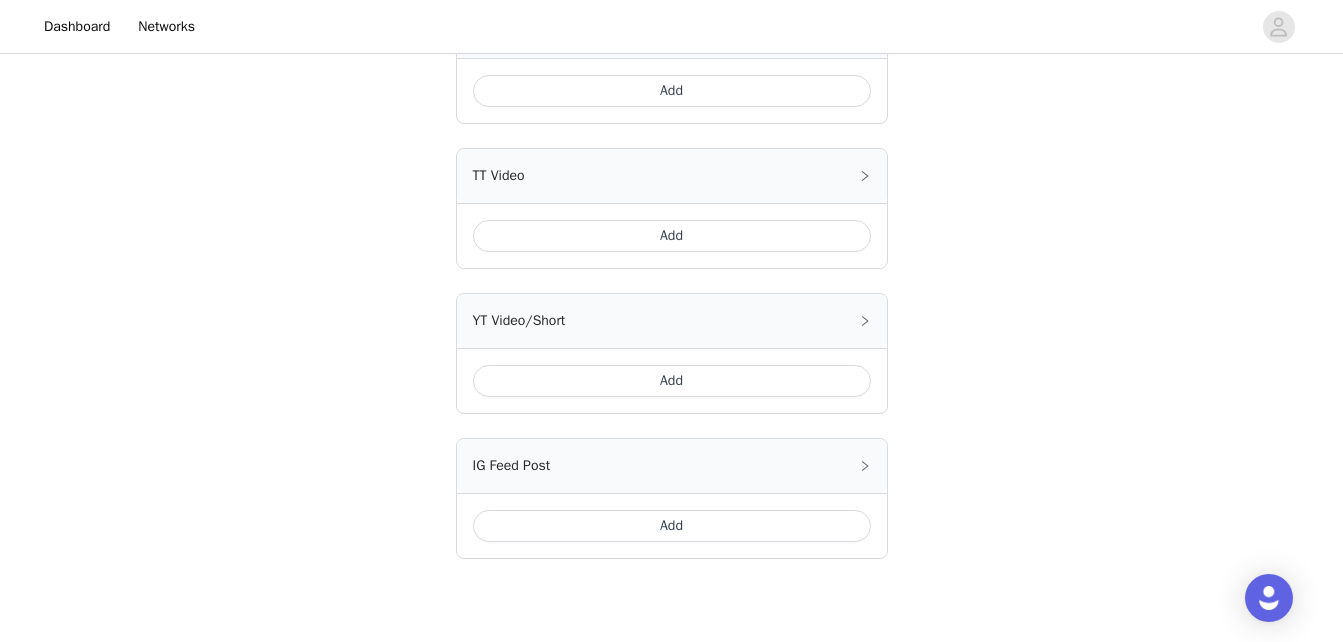 scroll, scrollTop: 995, scrollLeft: 0, axis: vertical 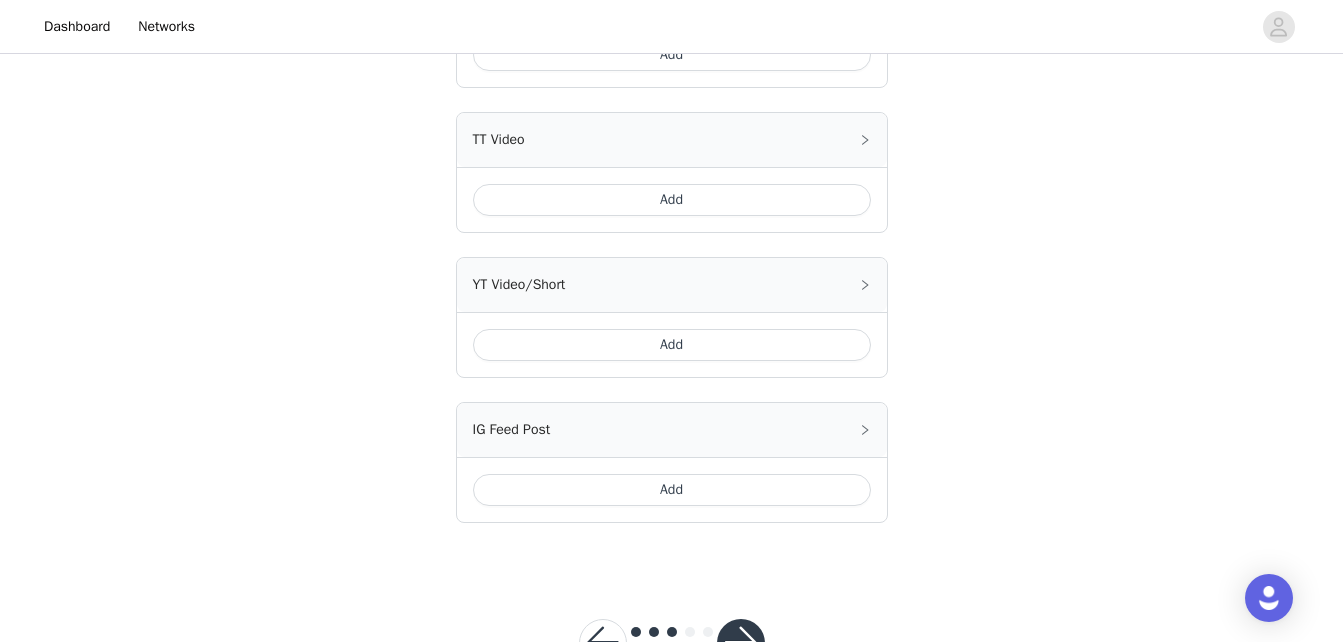 click on "Add" at bounding box center [672, 200] 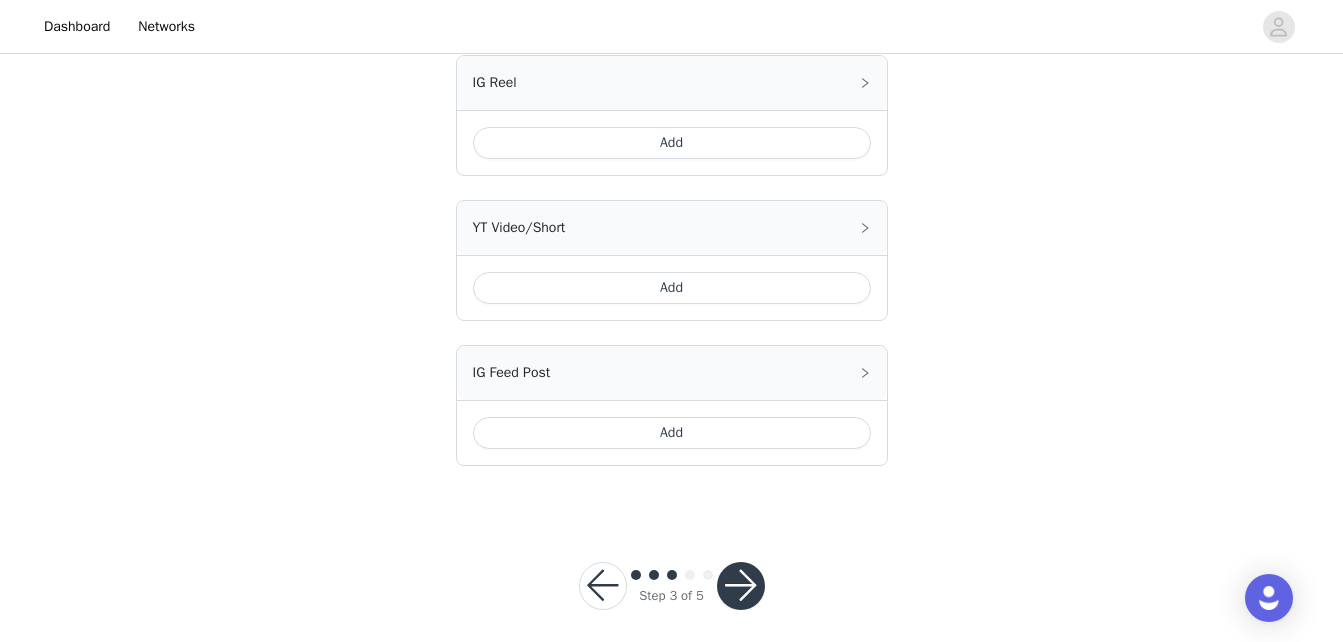 scroll, scrollTop: 1195, scrollLeft: 0, axis: vertical 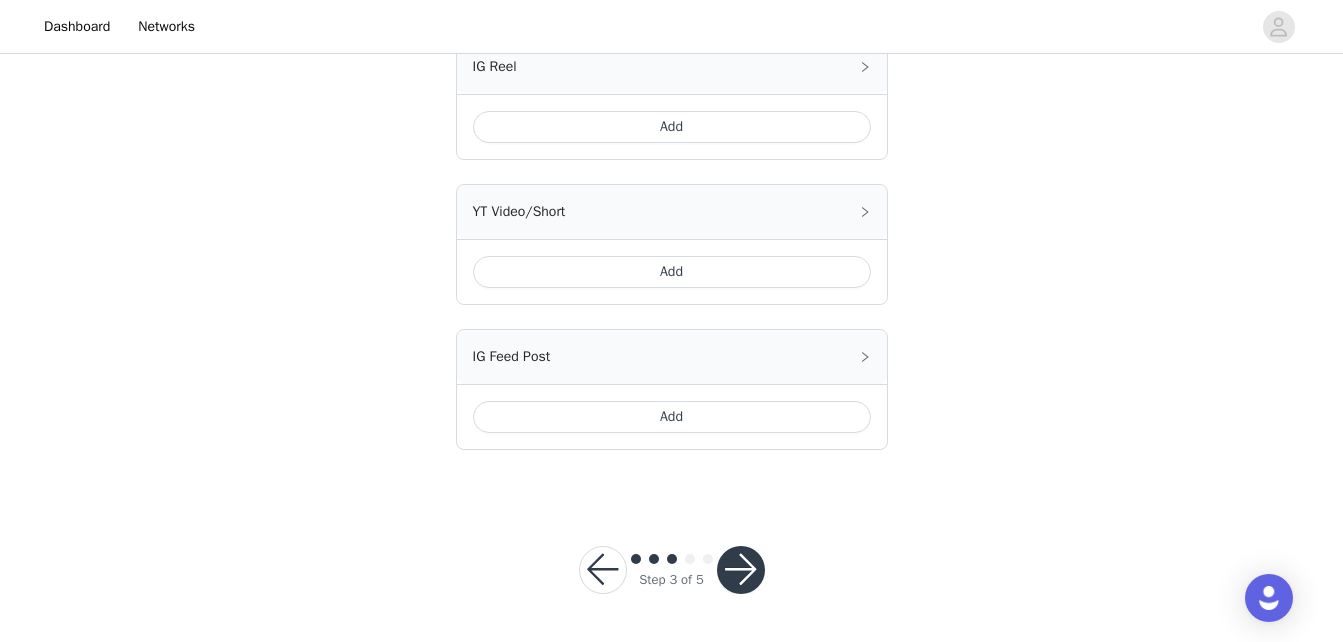 click on "Add" at bounding box center (672, 417) 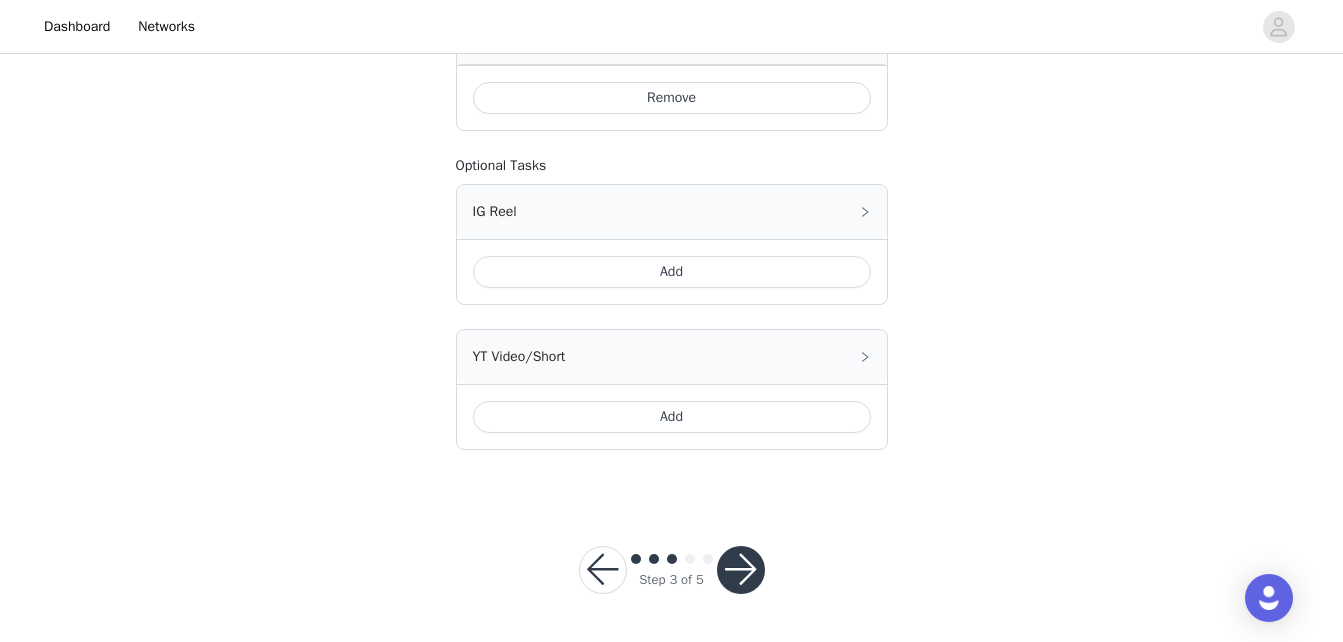scroll, scrollTop: 1254, scrollLeft: 0, axis: vertical 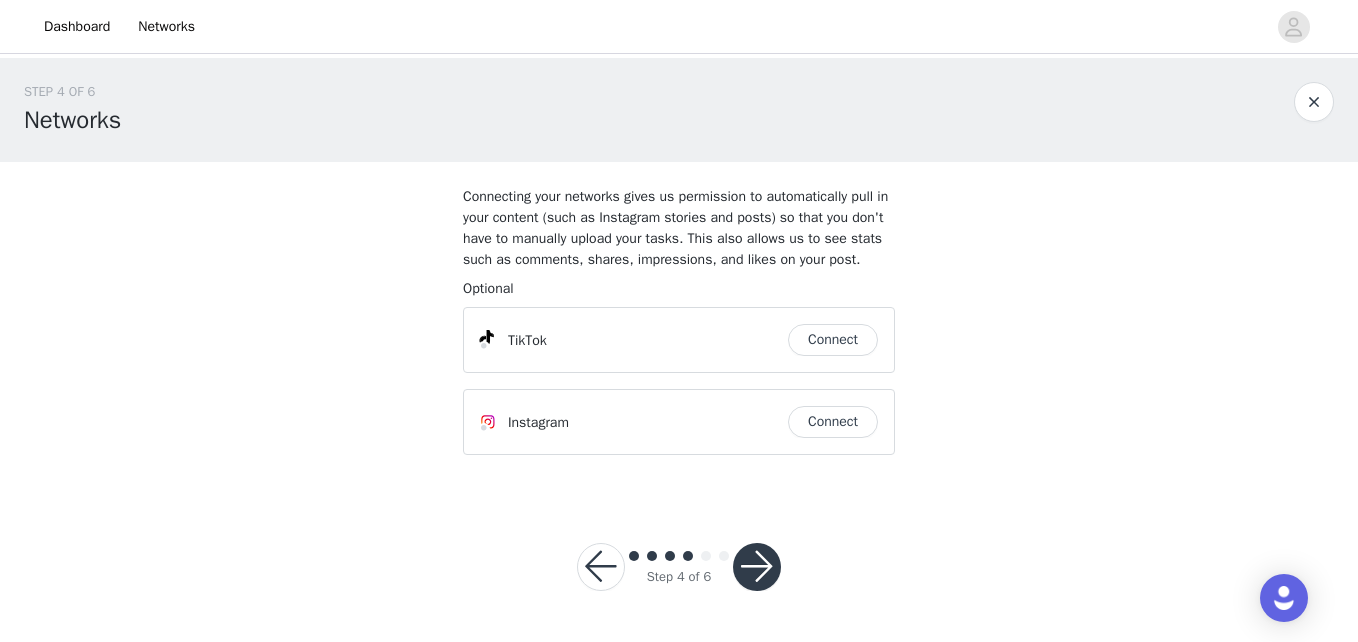 click on "Connect" at bounding box center (833, 340) 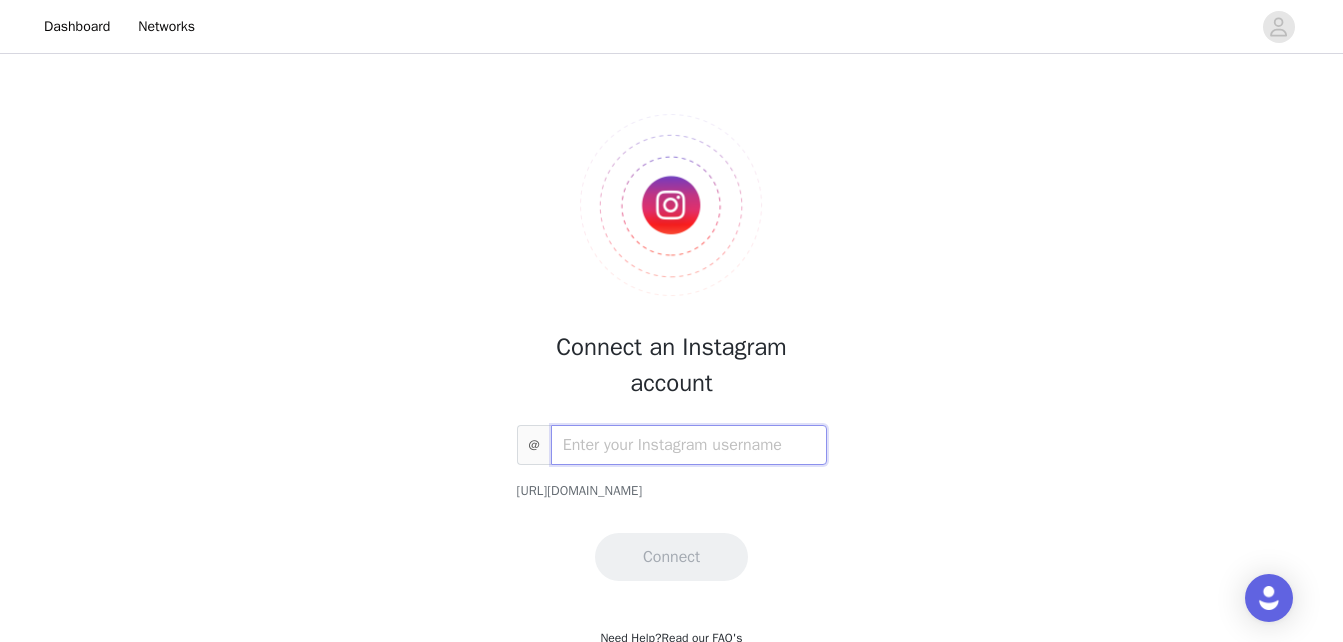 click at bounding box center [689, 445] 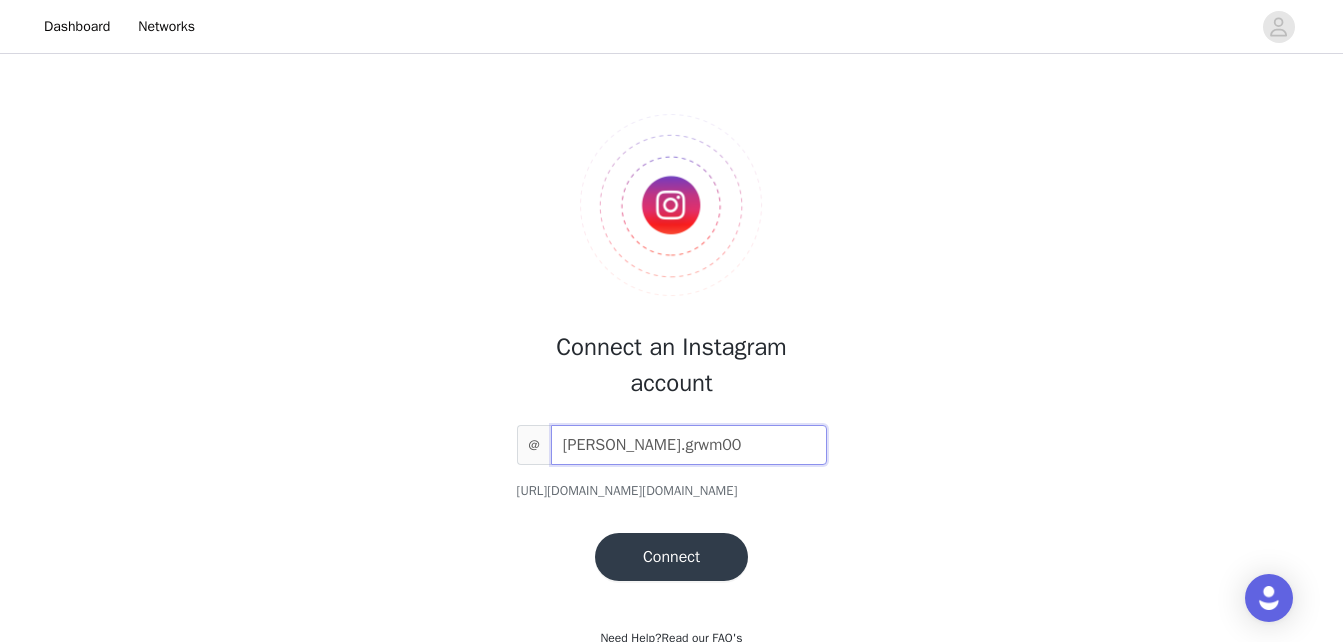 type on "[PERSON_NAME].grwm00" 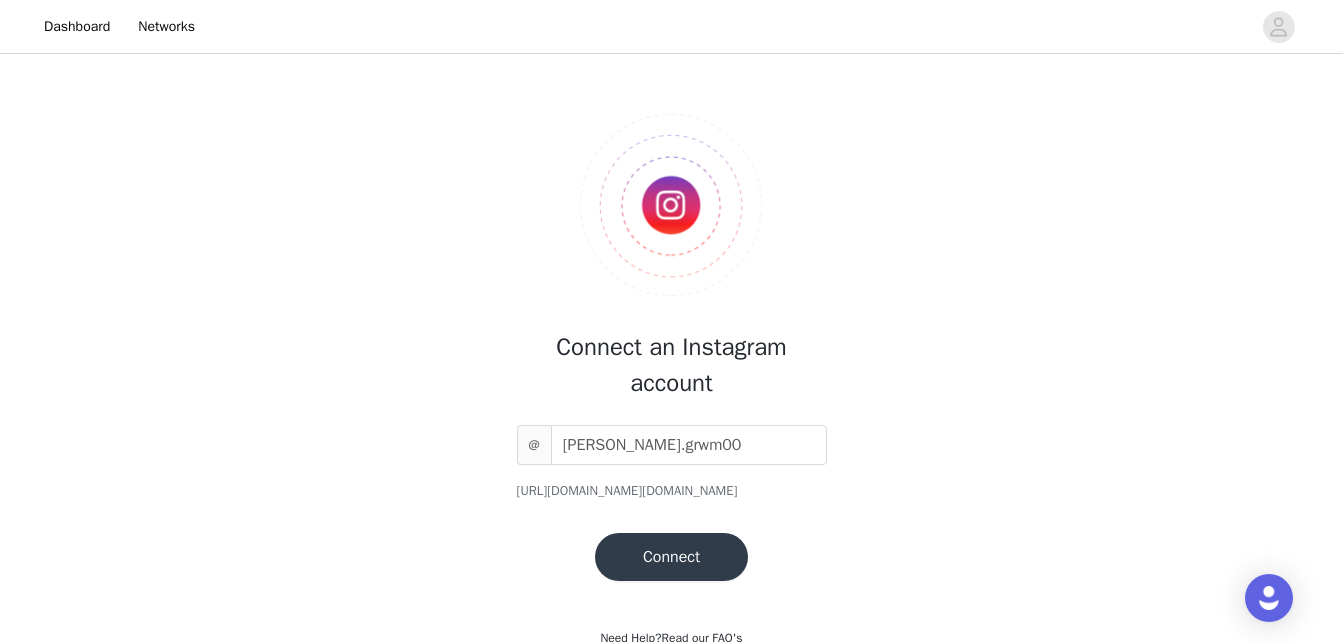 click on "Connect" at bounding box center (671, 557) 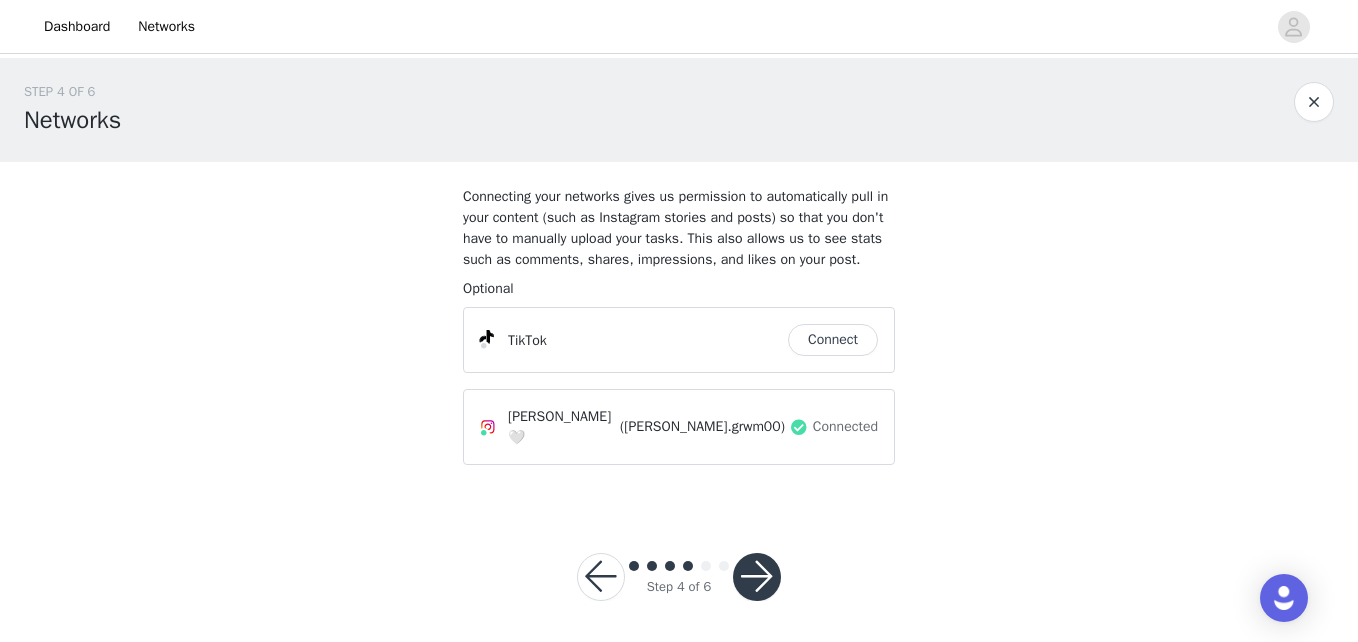 click on "Connect" at bounding box center [833, 340] 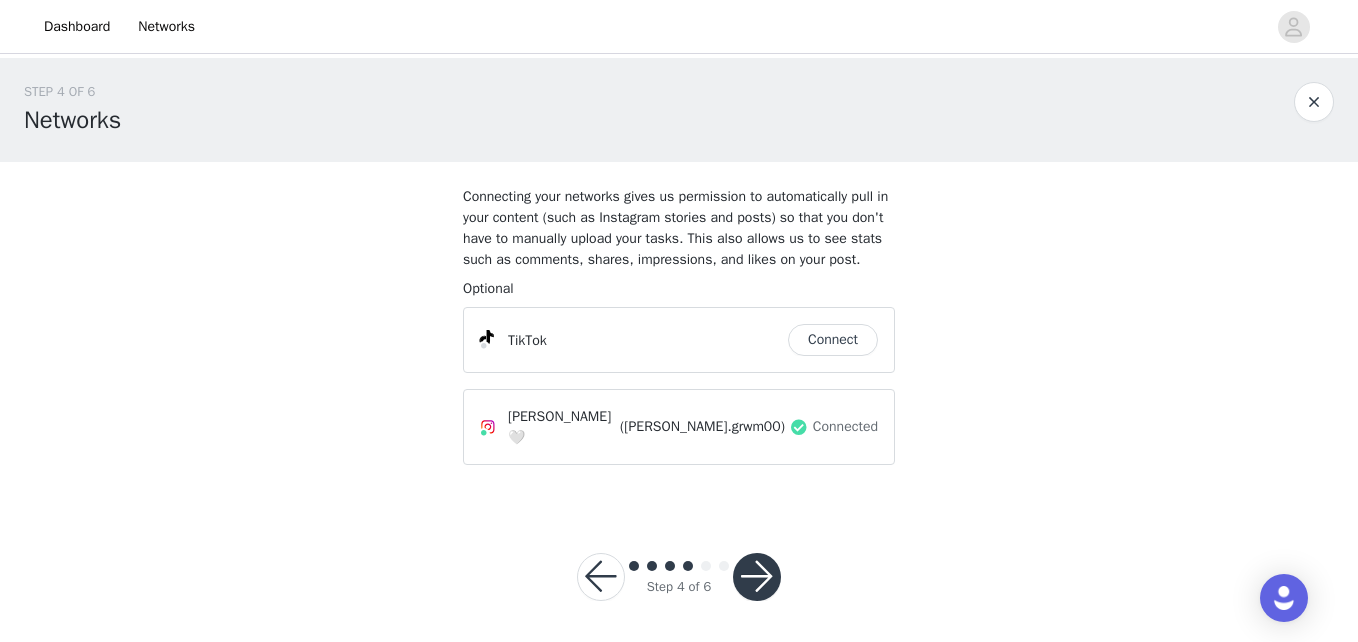 click on "STEP 4 OF 6
Networks
Connecting your networks gives us permission to automatically pull in your content (such as Instagram stories and posts) so that you don't have to manually upload your tasks. This also allows us to see stats such as comments, shares, impressions, and likes on your post.
Required
Optional           TikTok         Connect
[PERSON_NAME] 🤍
(mariah.grwm00)
Connected" at bounding box center [679, 281] 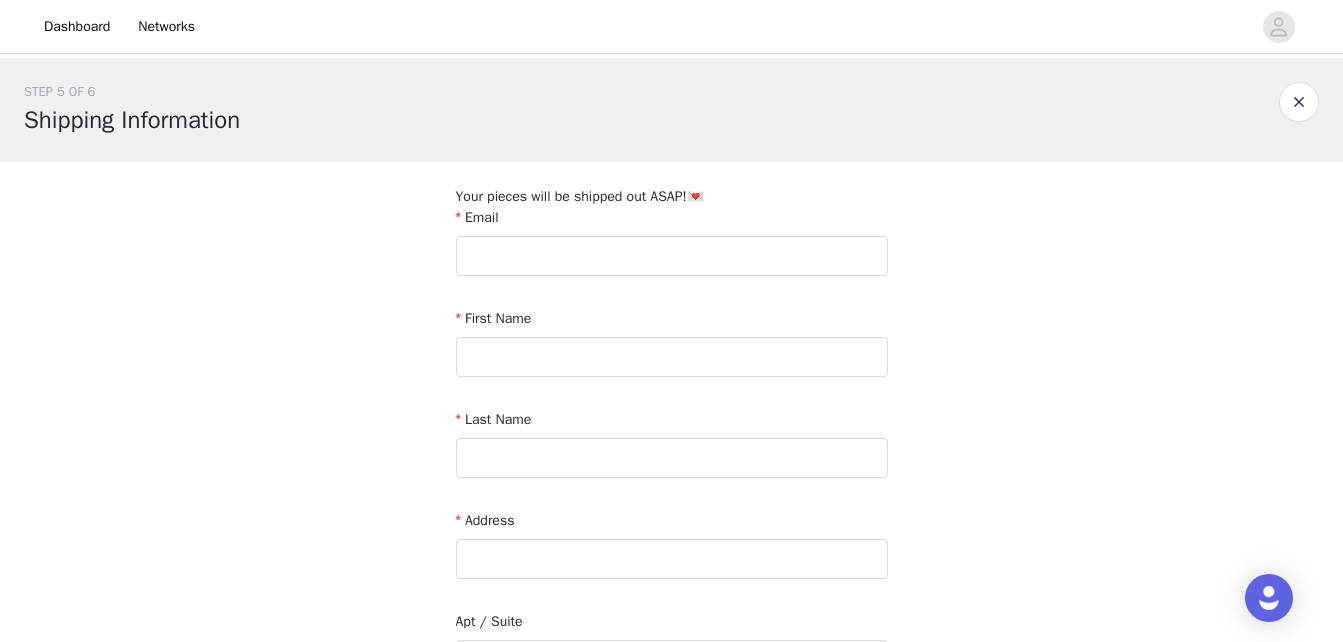 click on "Email   First Name   Last Name   Address   Apt / Suite   Country     City     Postcode   Phone Number" at bounding box center (672, 649) 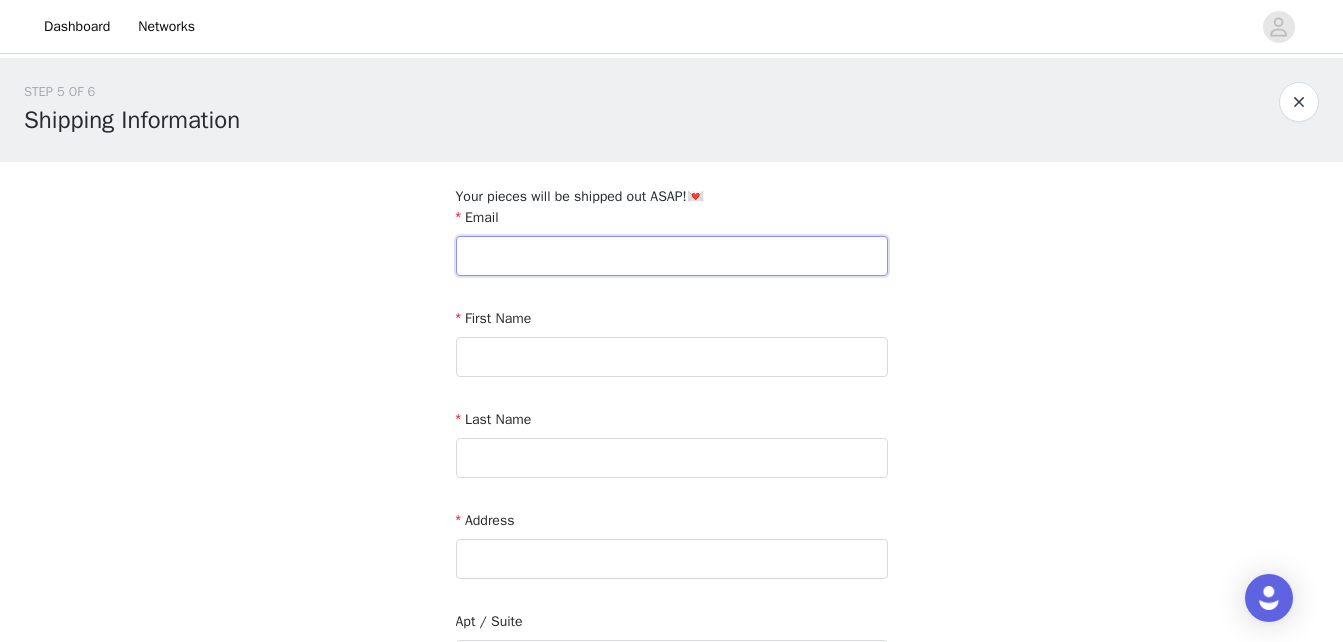 click at bounding box center (672, 256) 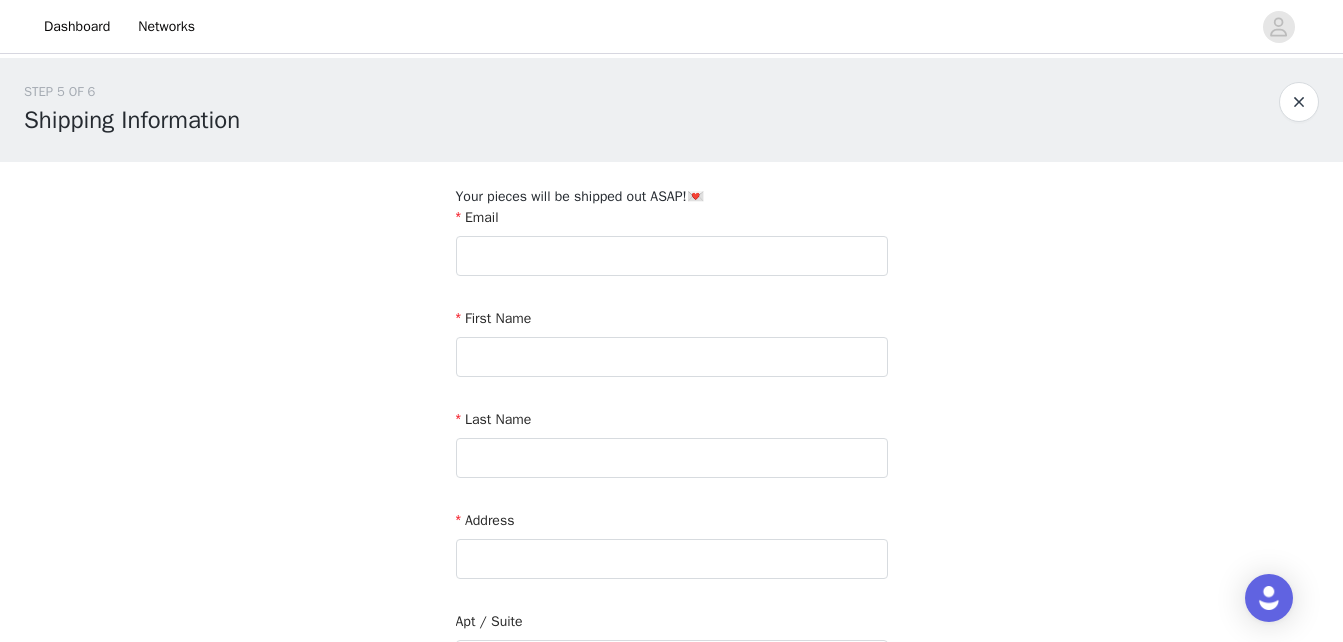 click on "Your pieces will be shipped out ASAP!💌       Email   First Name   Last Name   Address   Apt / Suite   Country     City     Postcode   Phone Number" at bounding box center [672, 651] 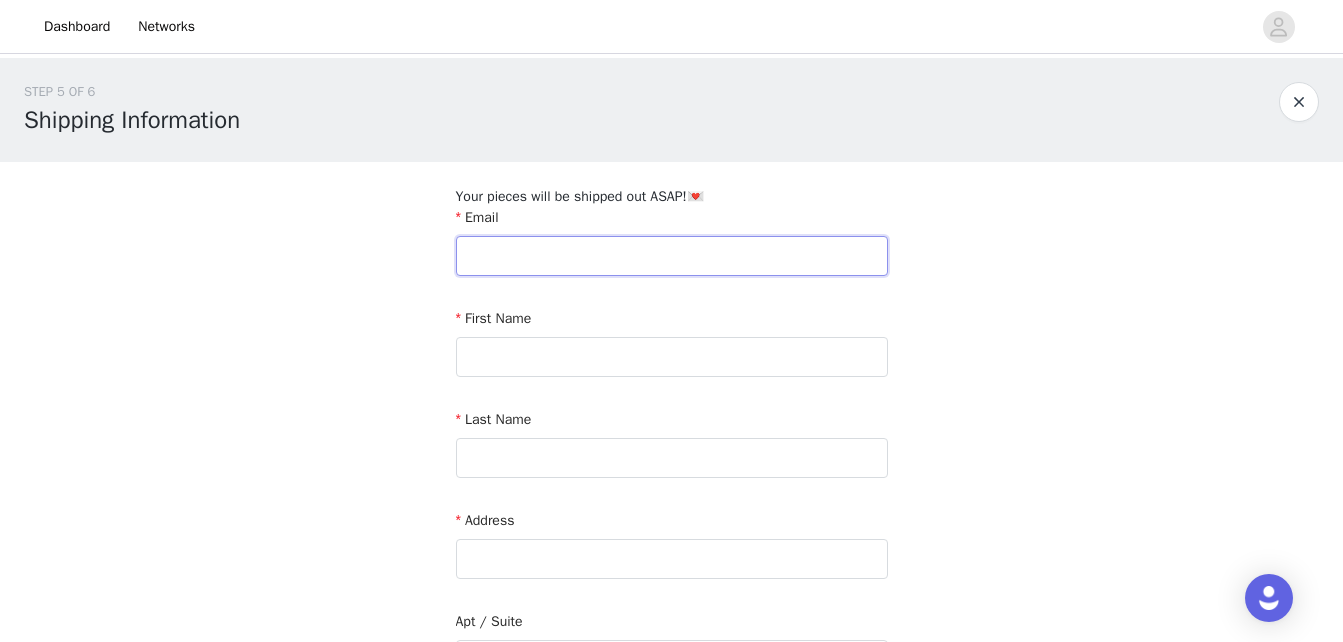 click at bounding box center [672, 256] 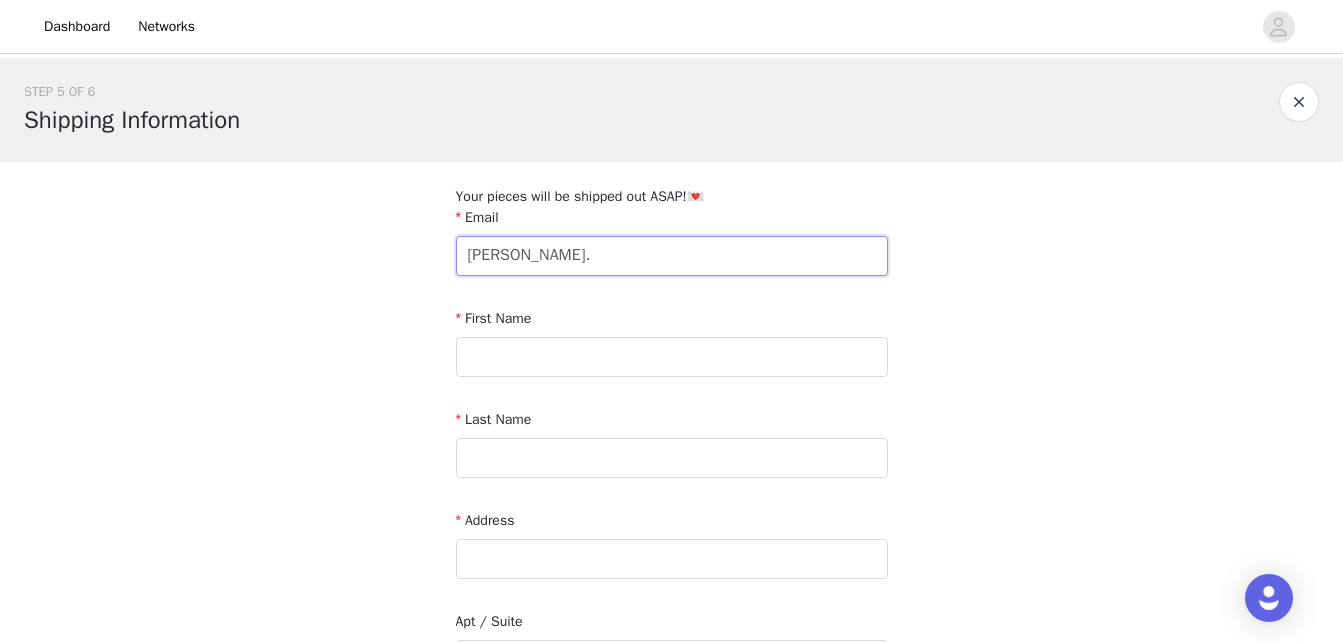 type on "[EMAIL_ADDRESS][DOMAIN_NAME]" 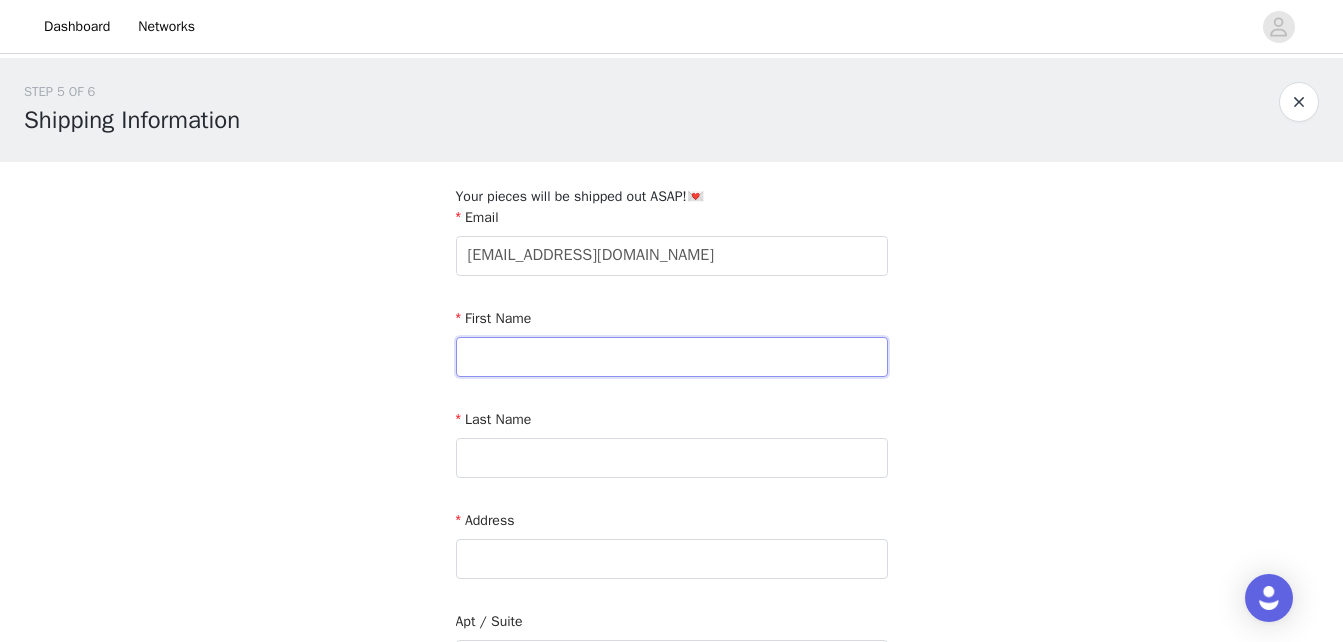 click at bounding box center [672, 357] 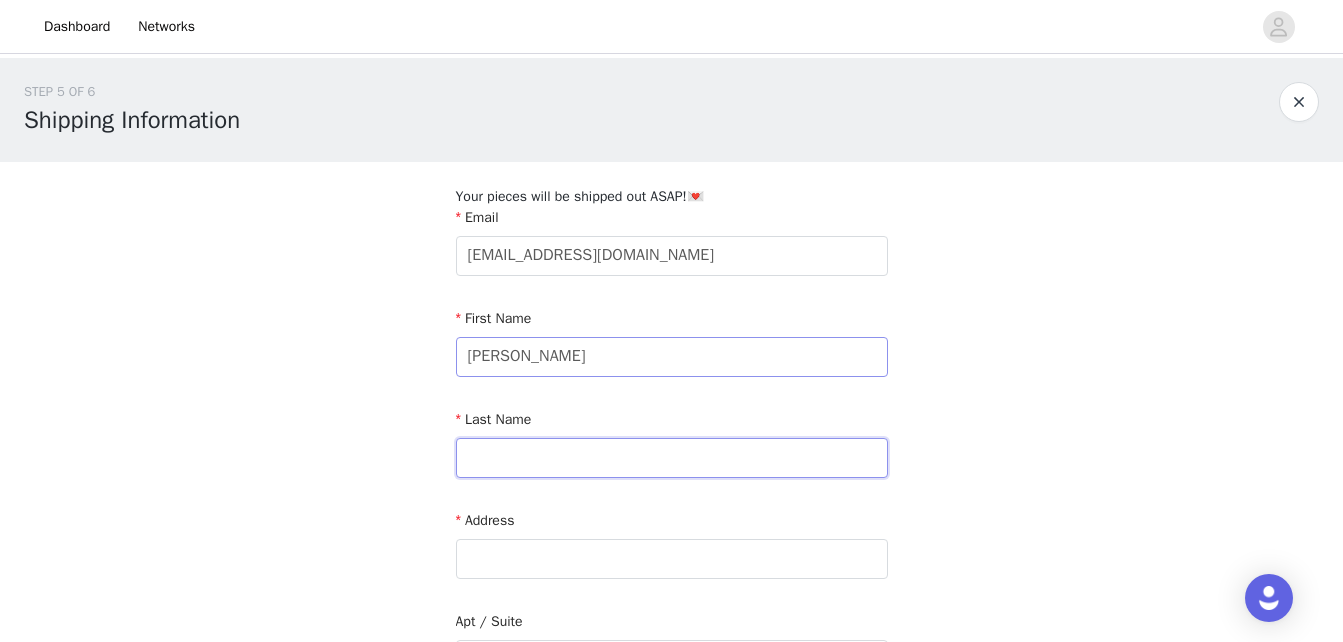 type on "Spring" 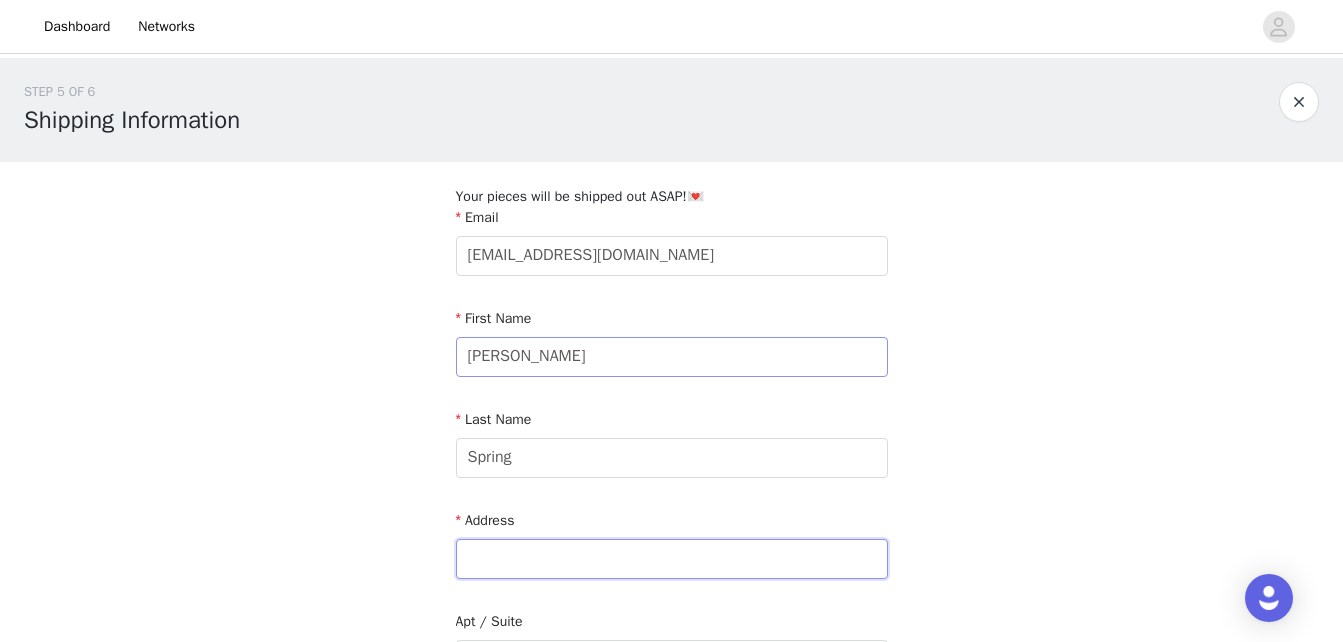 type on "[STREET_ADDRESS]" 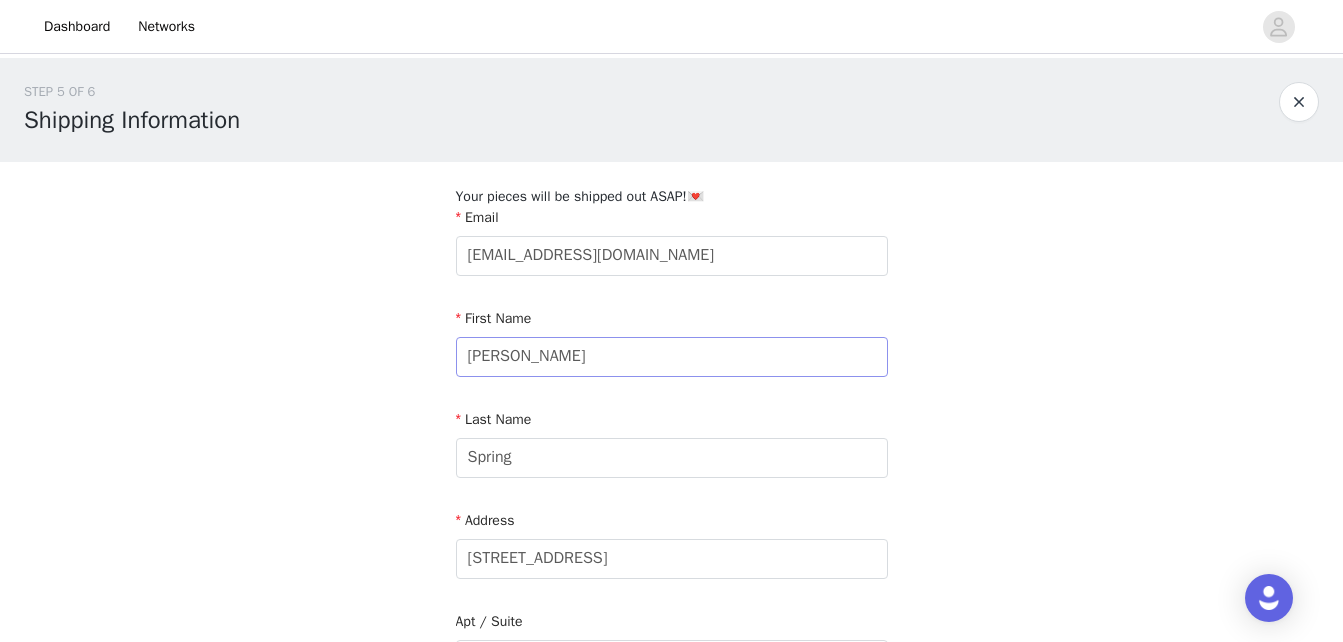 type on "Decatur" 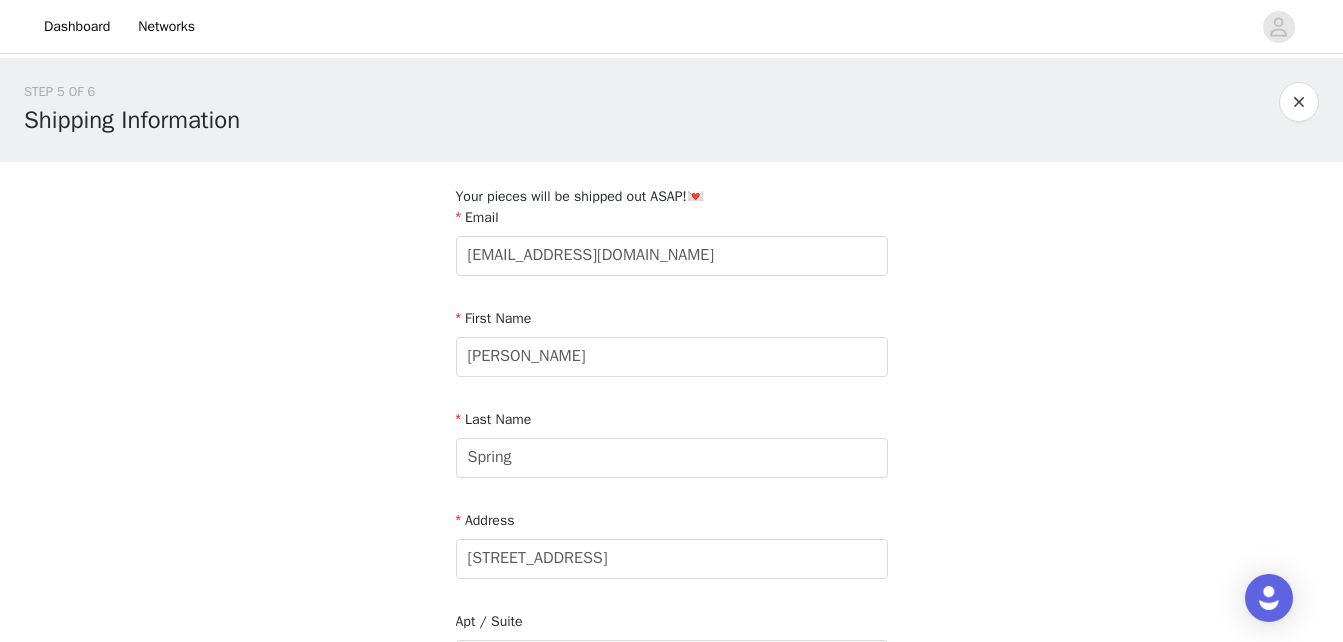 click on "STEP 5 OF 6
Shipping Information
Your pieces will be shipped out ASAP!💌       Email [EMAIL_ADDRESS][DOMAIN_NAME]   First Name [PERSON_NAME]   Last Name Spring   Address [STREET_ADDRESS]   Phone Number [PHONE_NUMBER]" at bounding box center (671, 599) 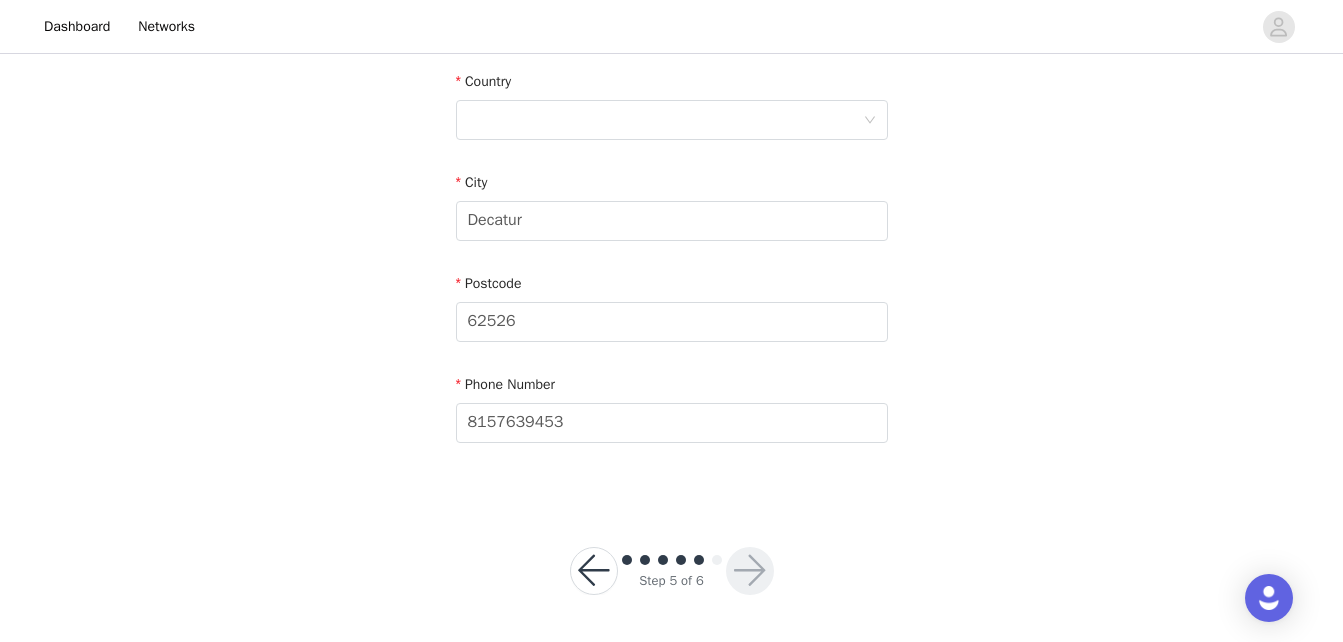 scroll, scrollTop: 642, scrollLeft: 0, axis: vertical 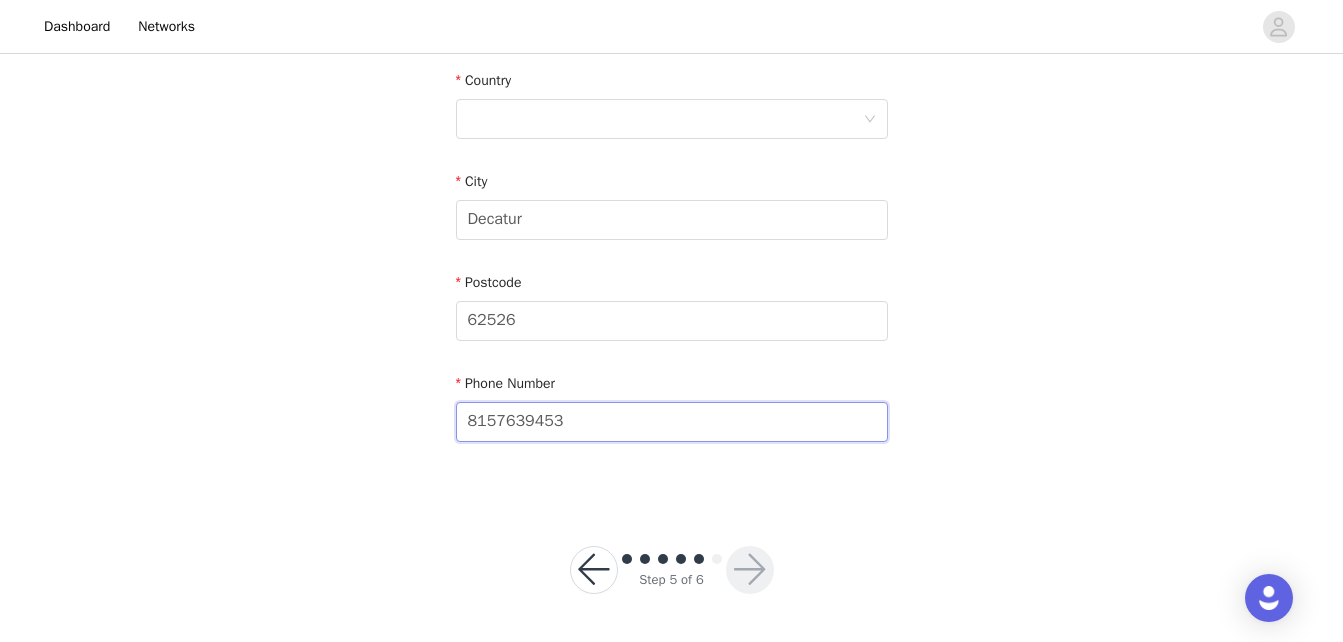 drag, startPoint x: 557, startPoint y: 423, endPoint x: 340, endPoint y: 419, distance: 217.03687 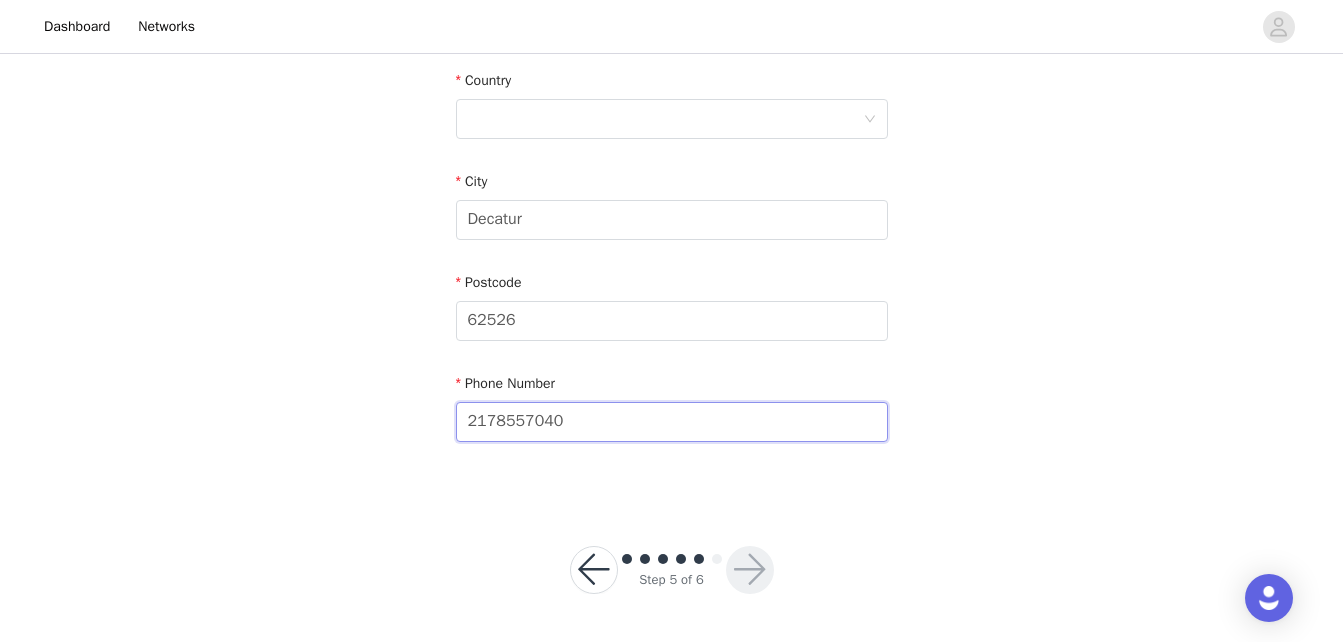 type on "2178557040" 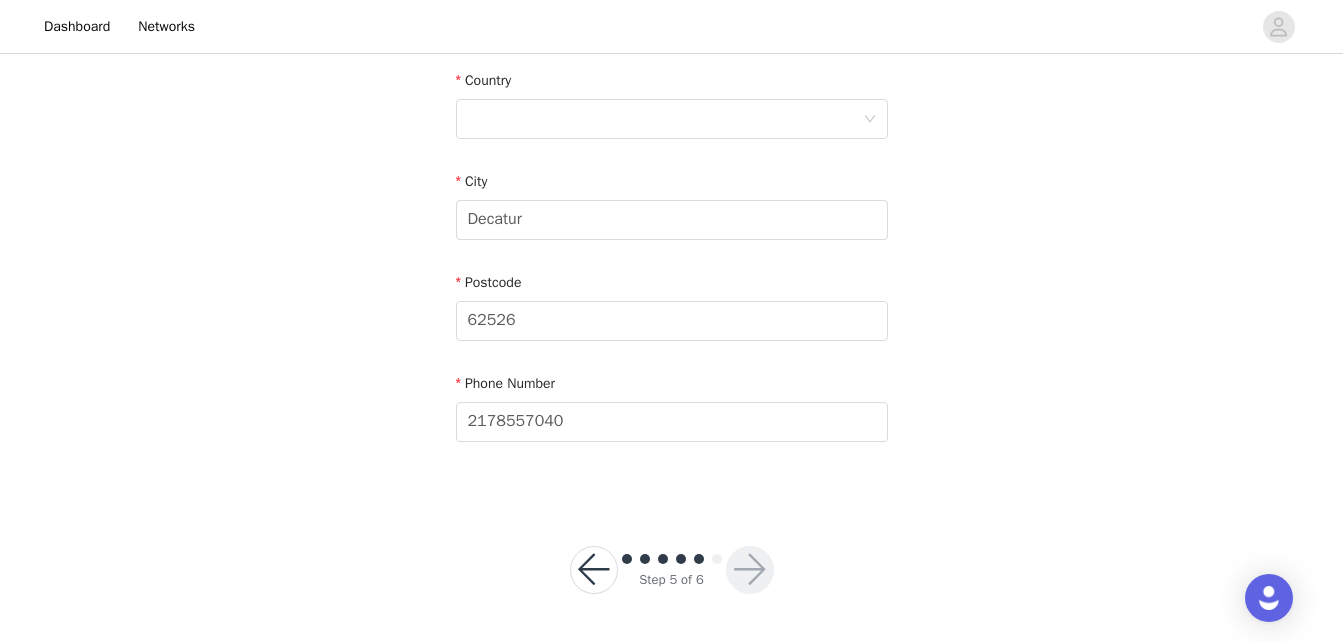 click on "Your pieces will be shipped out ASAP!💌       Email [EMAIL_ADDRESS][DOMAIN_NAME]   First Name [PERSON_NAME]   Last Name Spring   Address [STREET_ADDRESS]   Phone Number [PHONE_NUMBER]" at bounding box center (672, 9) 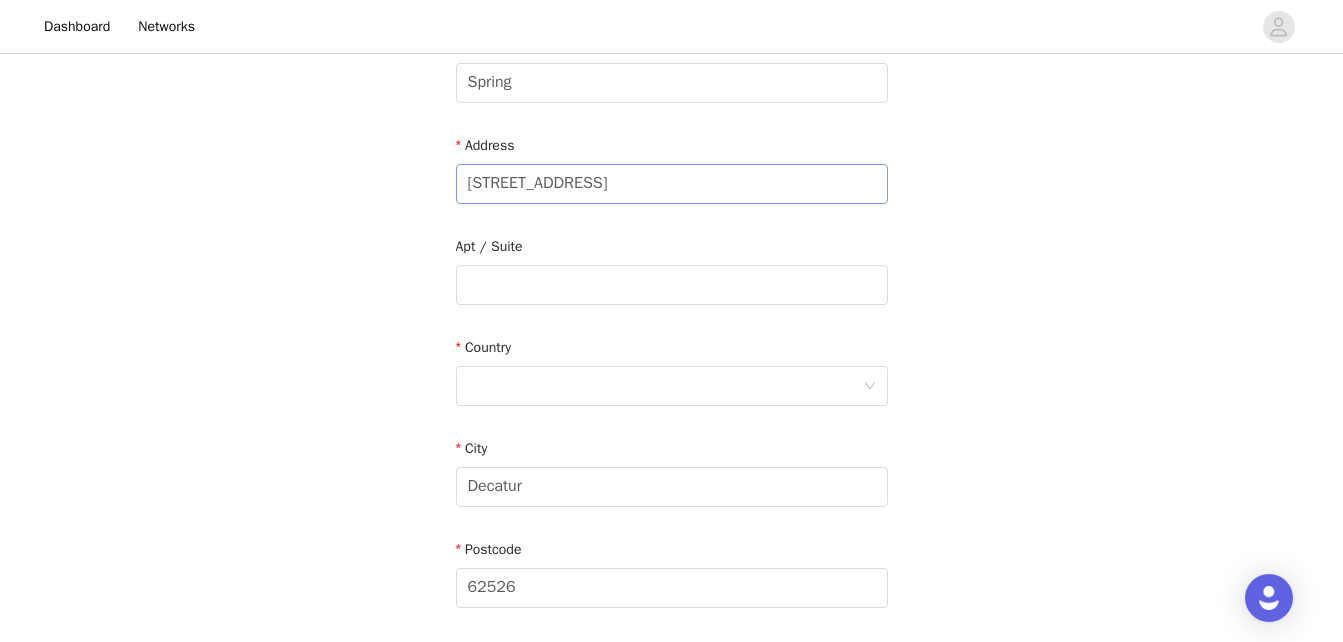 scroll, scrollTop: 440, scrollLeft: 0, axis: vertical 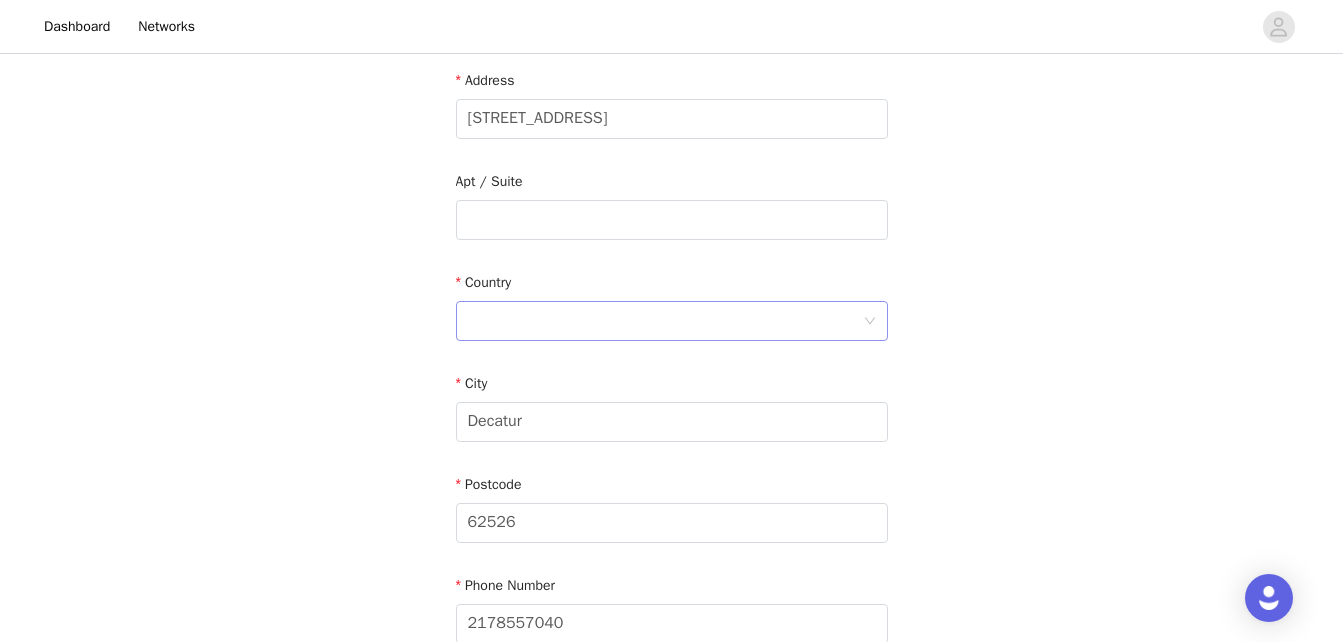 click at bounding box center [665, 321] 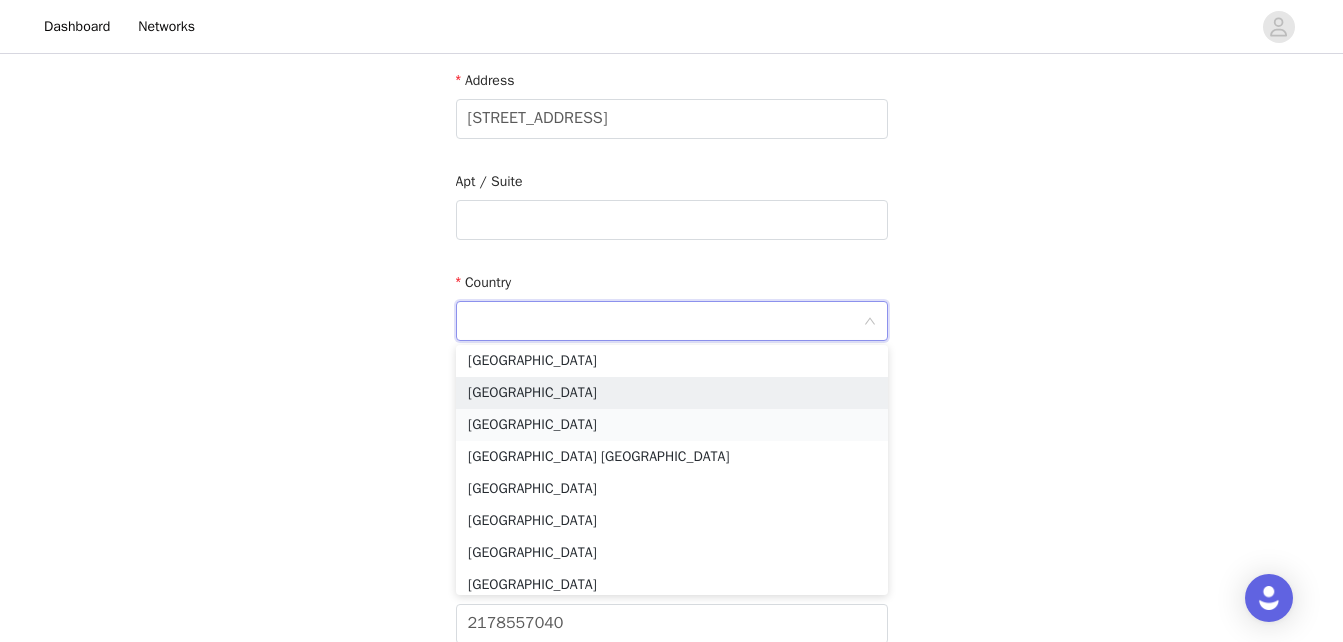 scroll, scrollTop: 7140, scrollLeft: 0, axis: vertical 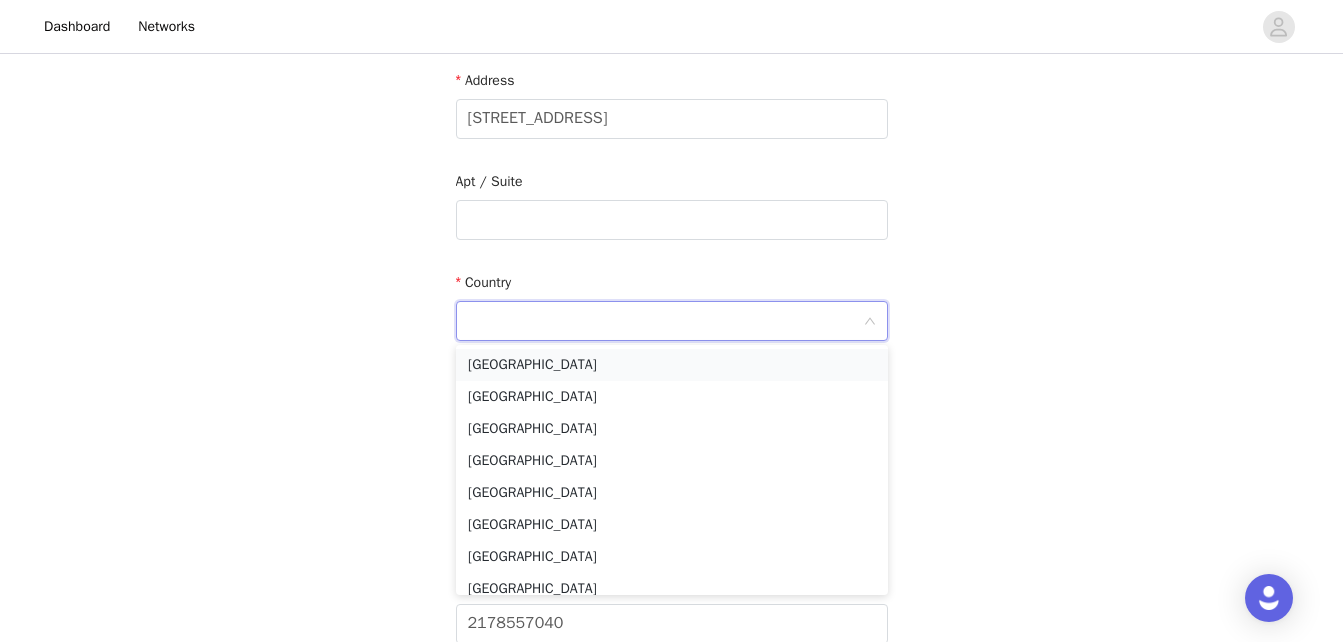 click on "[GEOGRAPHIC_DATA]" at bounding box center (672, 365) 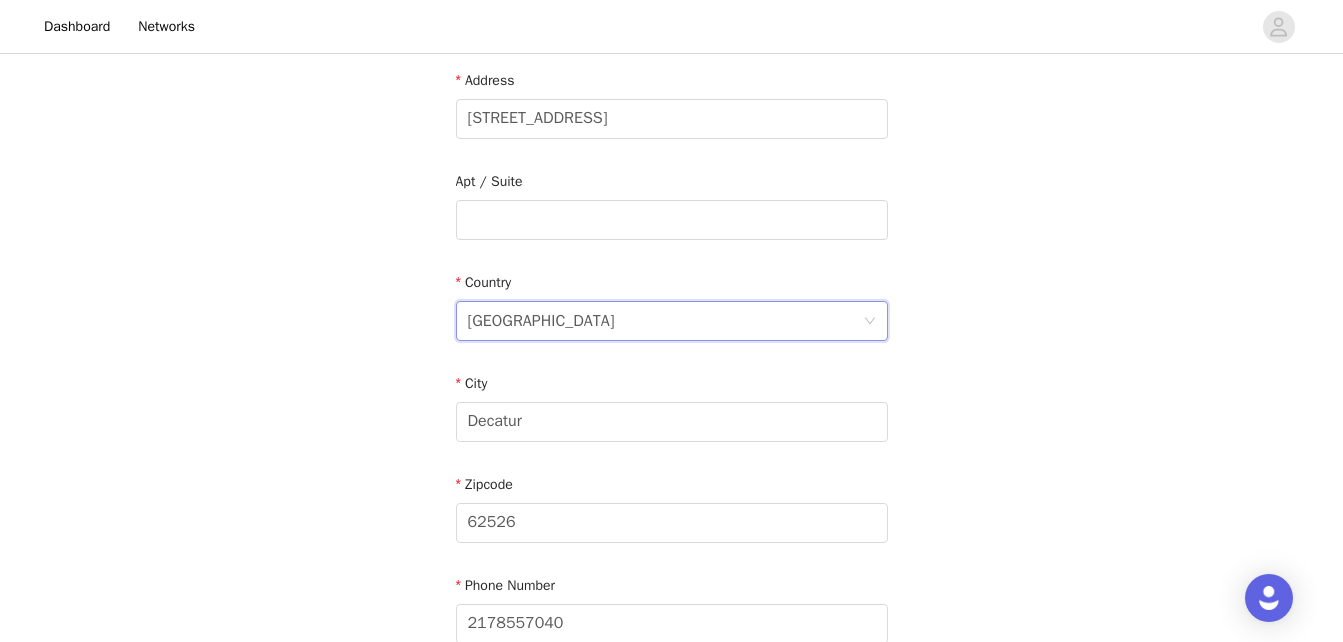 click on "STEP 5 OF 6
Shipping Information
Your pieces will be shipped out ASAP!💌       Email [EMAIL_ADDRESS][DOMAIN_NAME]   First Name [PERSON_NAME]   Last Name Spring   Address [STREET_ADDRESS]   Phone Number [PHONE_NUMBER]" at bounding box center (671, 159) 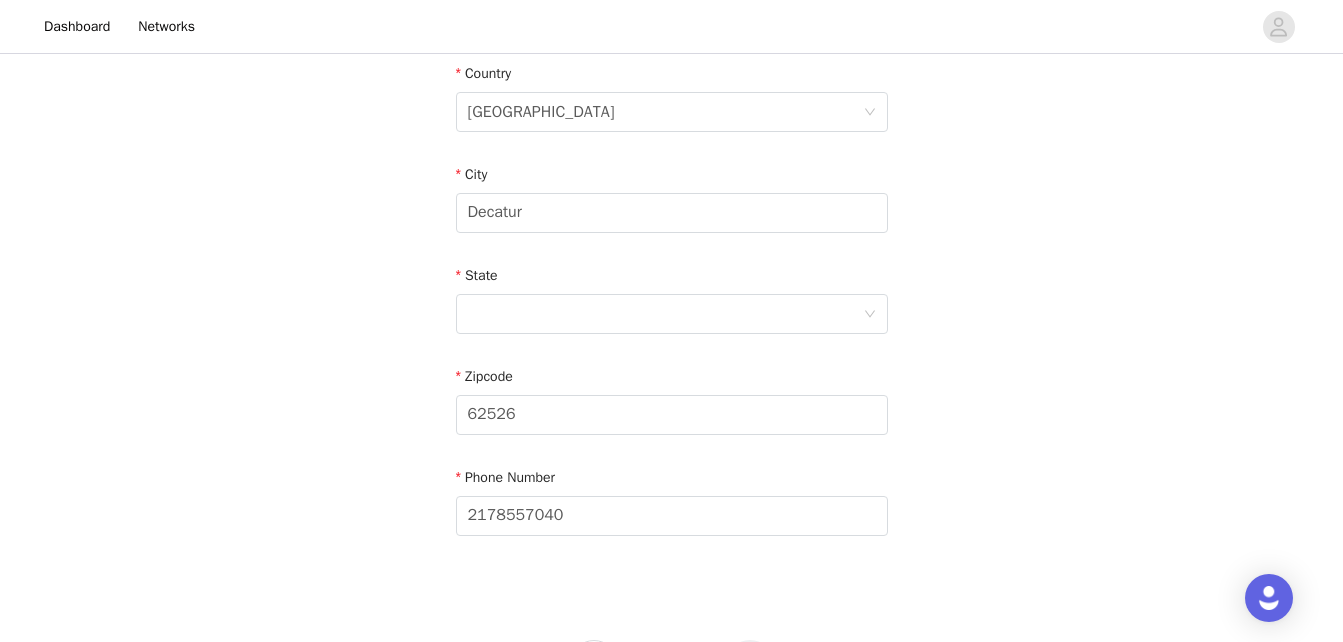 scroll, scrollTop: 743, scrollLeft: 0, axis: vertical 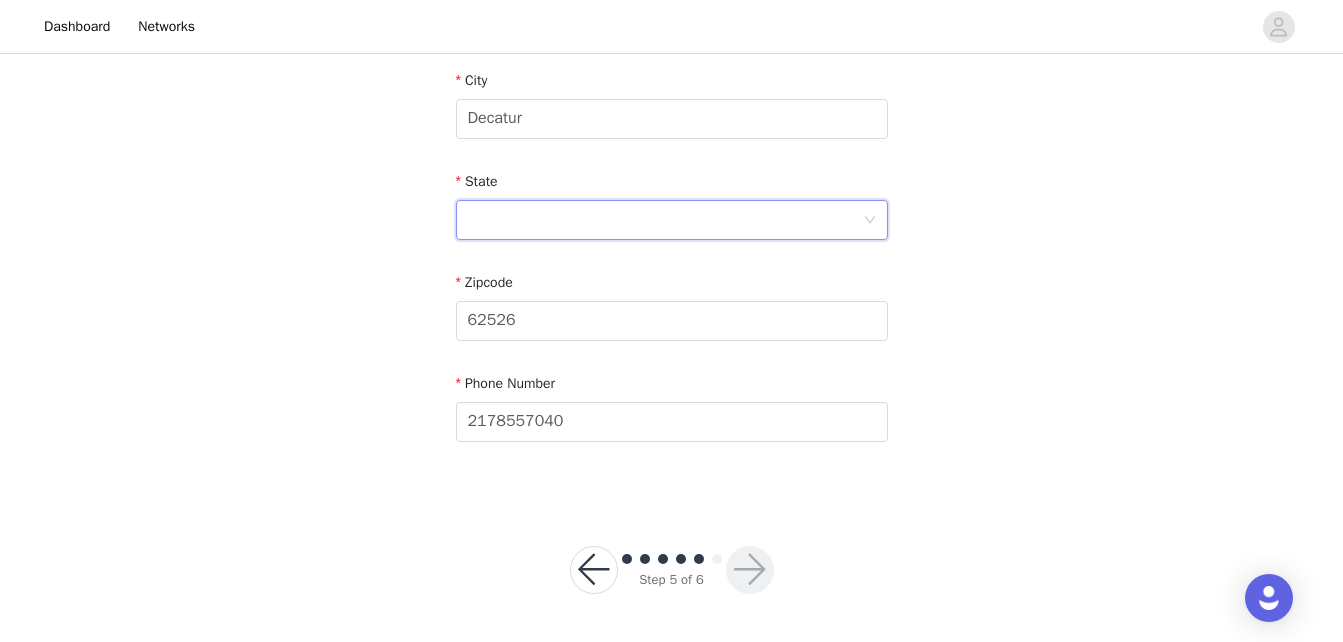 click at bounding box center (665, 220) 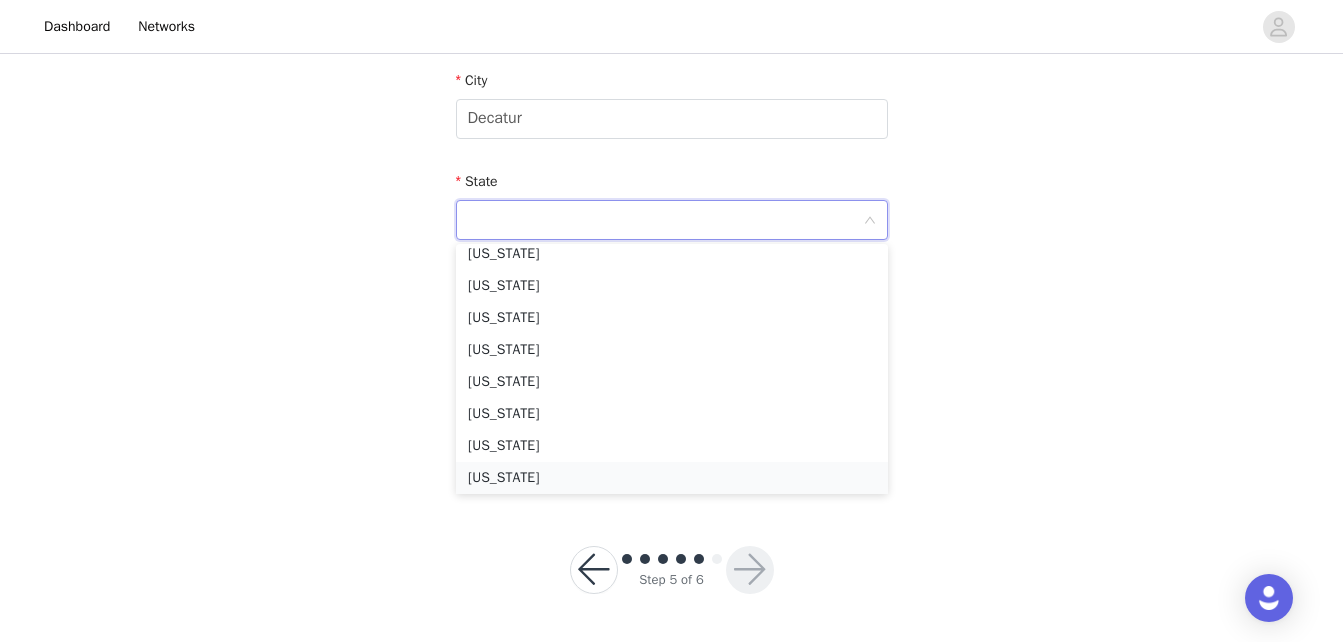 scroll, scrollTop: 394, scrollLeft: 0, axis: vertical 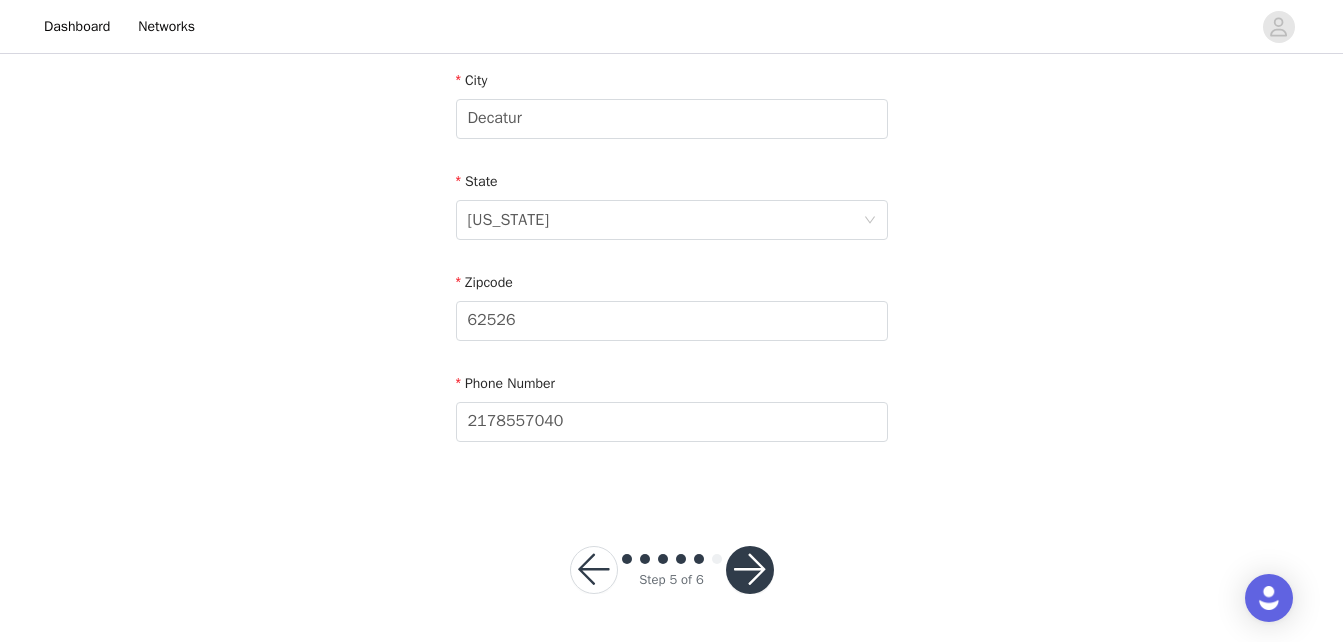 click at bounding box center [750, 570] 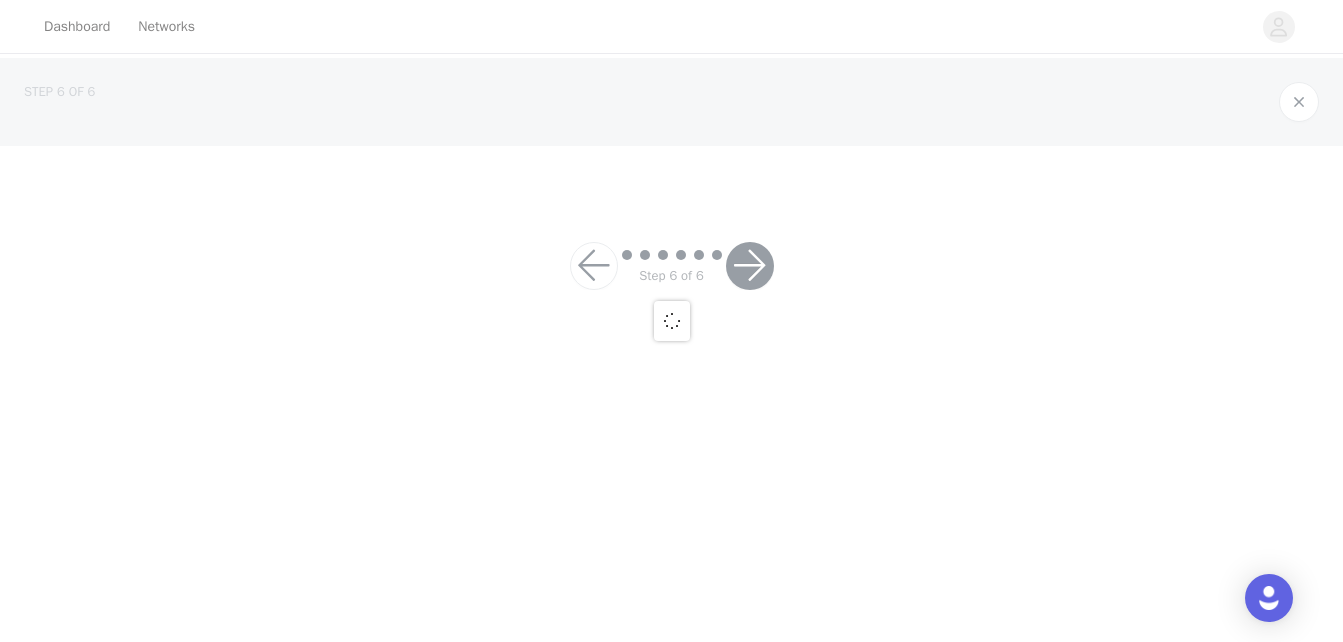 scroll, scrollTop: 0, scrollLeft: 0, axis: both 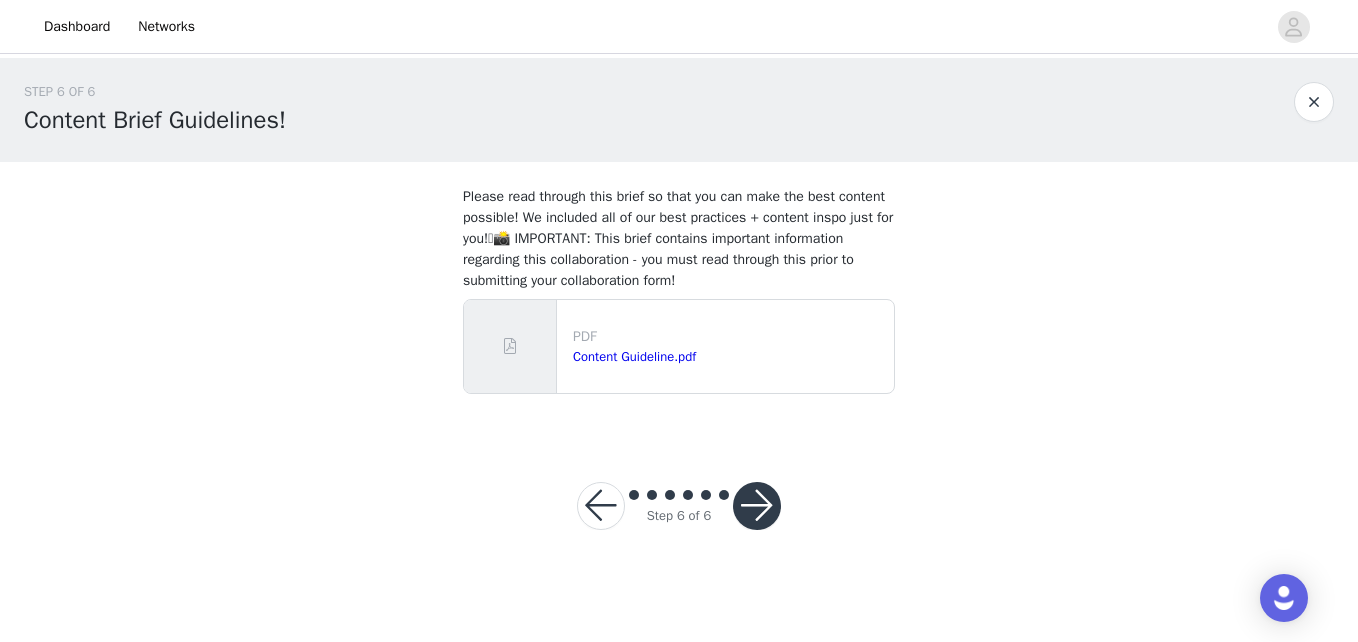 click at bounding box center [757, 506] 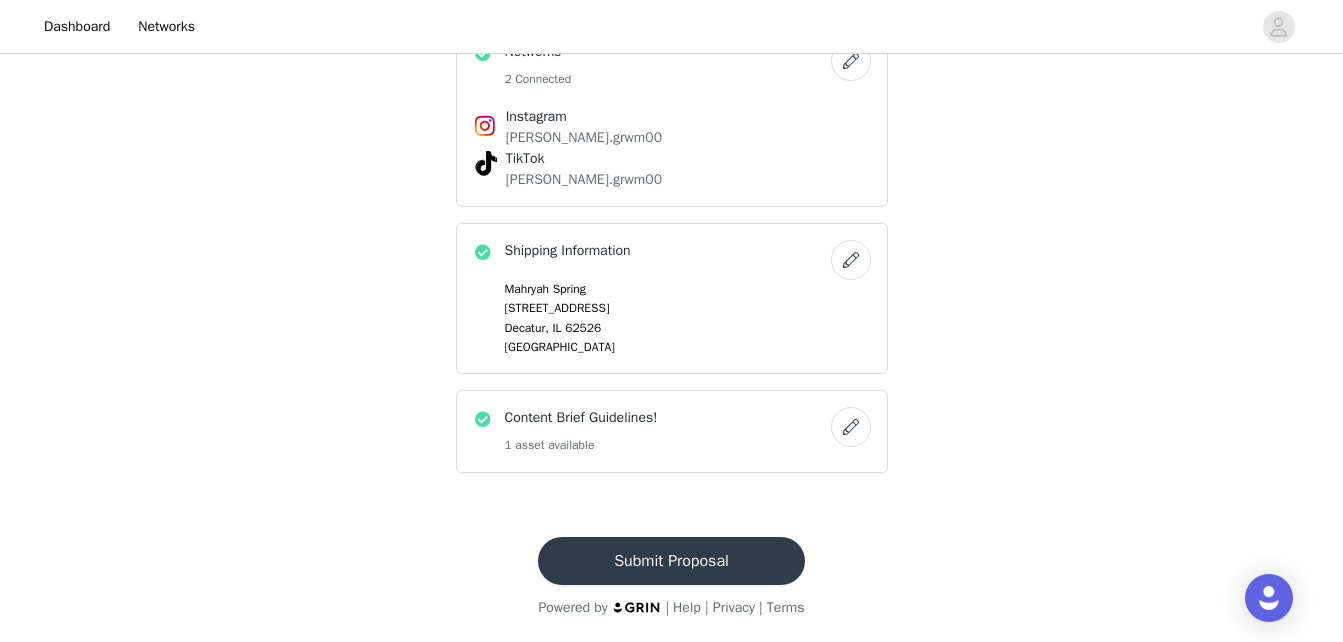 click on "Submit Proposal" at bounding box center (671, 561) 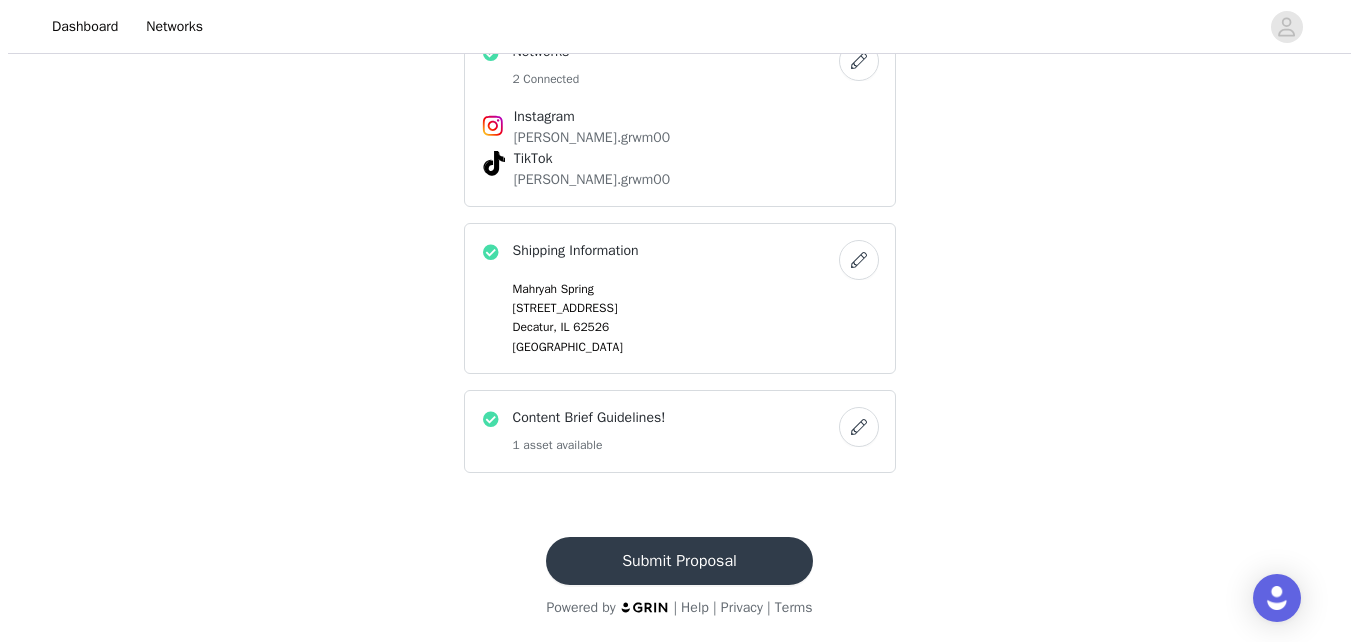 scroll, scrollTop: 0, scrollLeft: 0, axis: both 